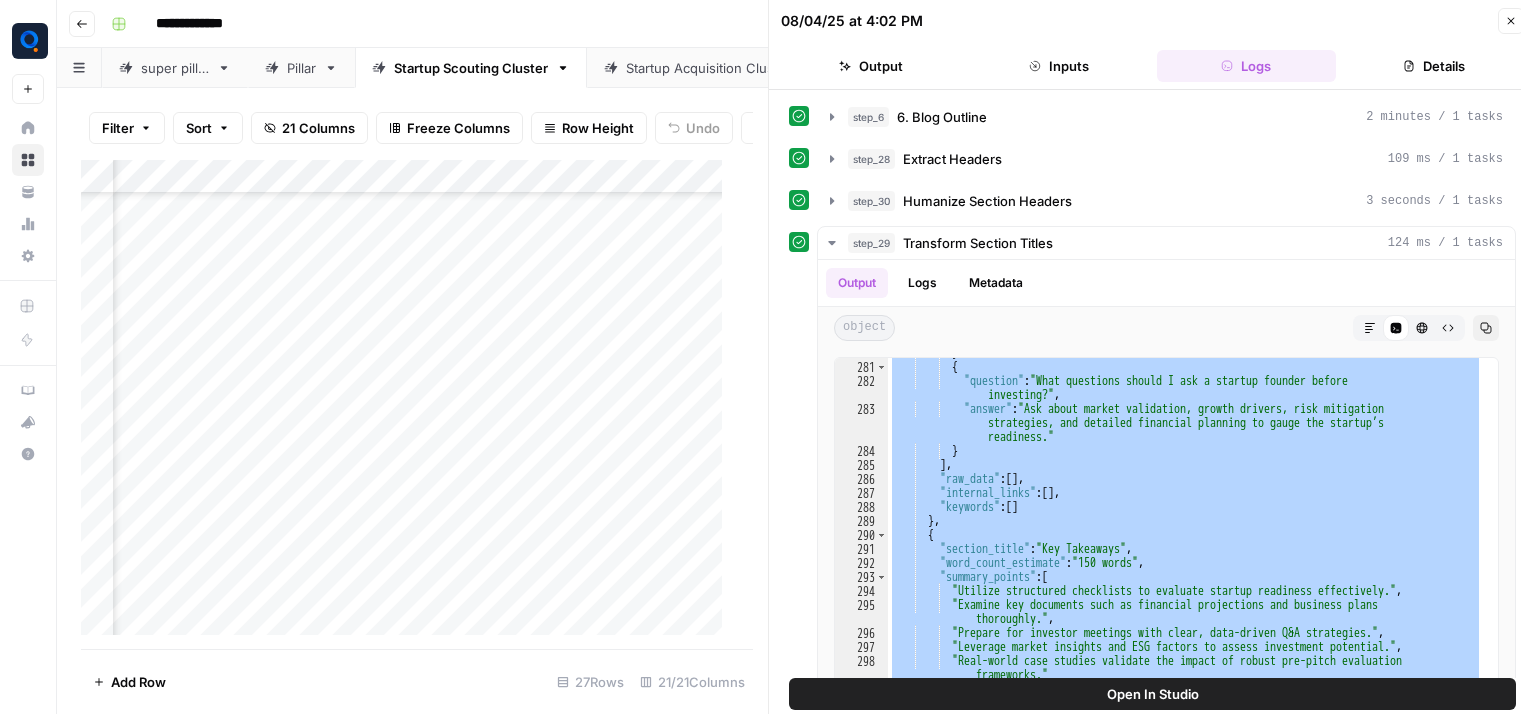 scroll, scrollTop: 0, scrollLeft: 0, axis: both 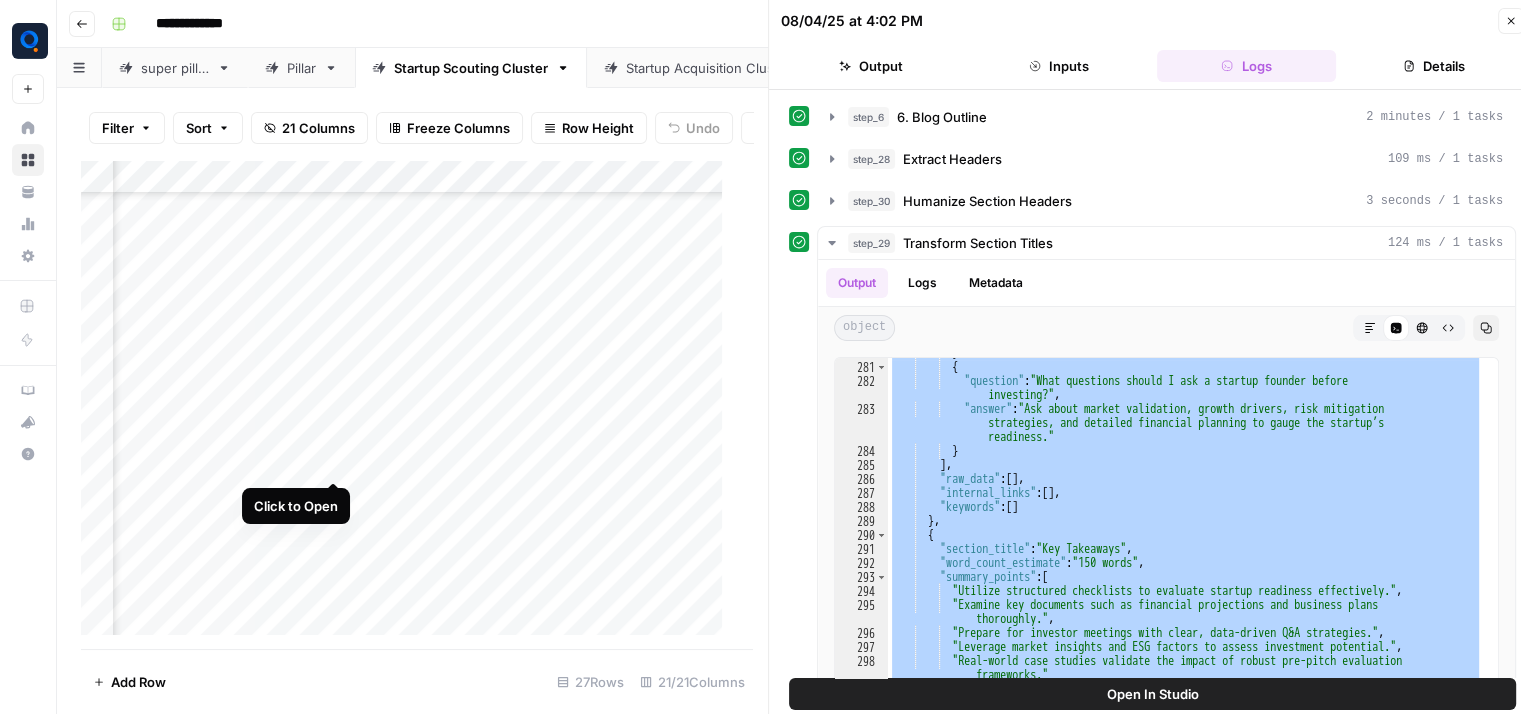click on "Add Column" at bounding box center (409, 405) 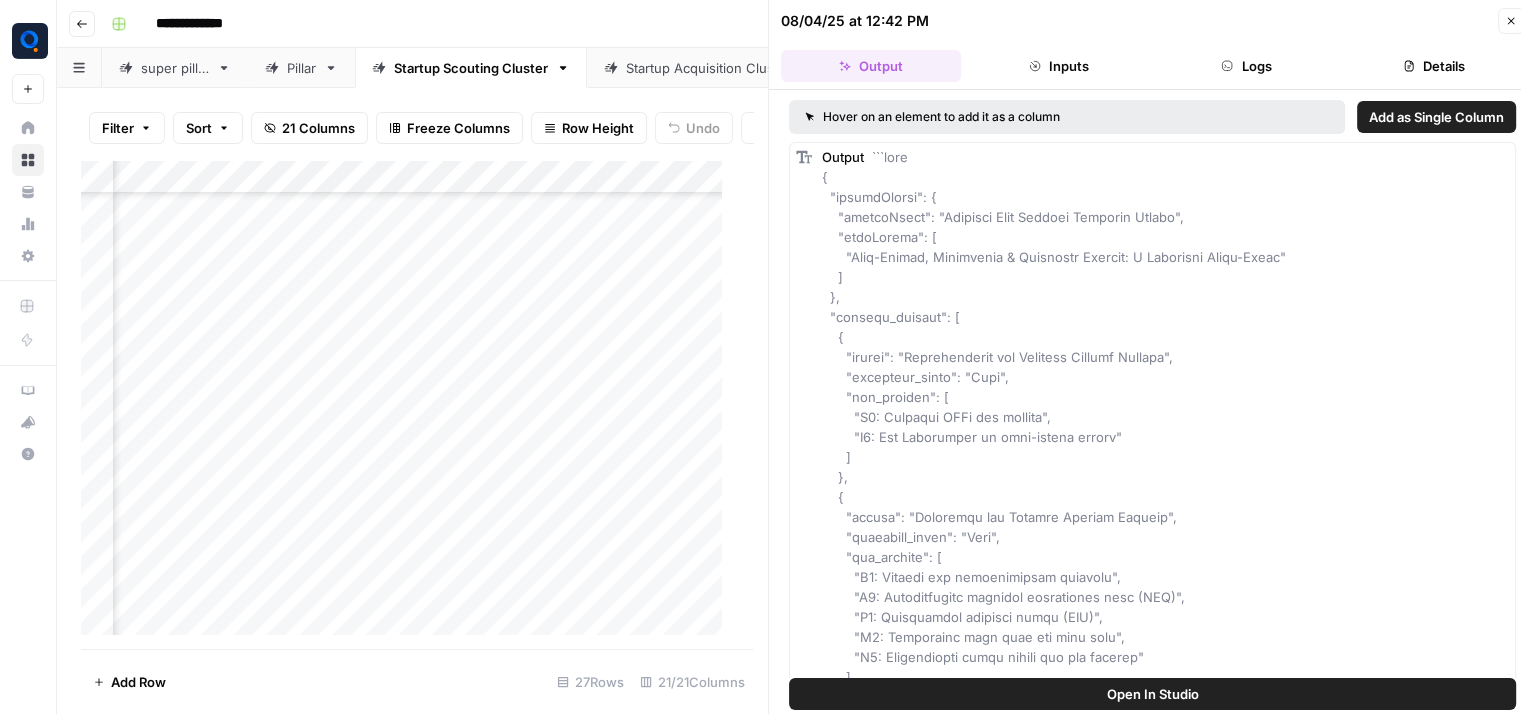click on "Logs" at bounding box center (1247, 66) 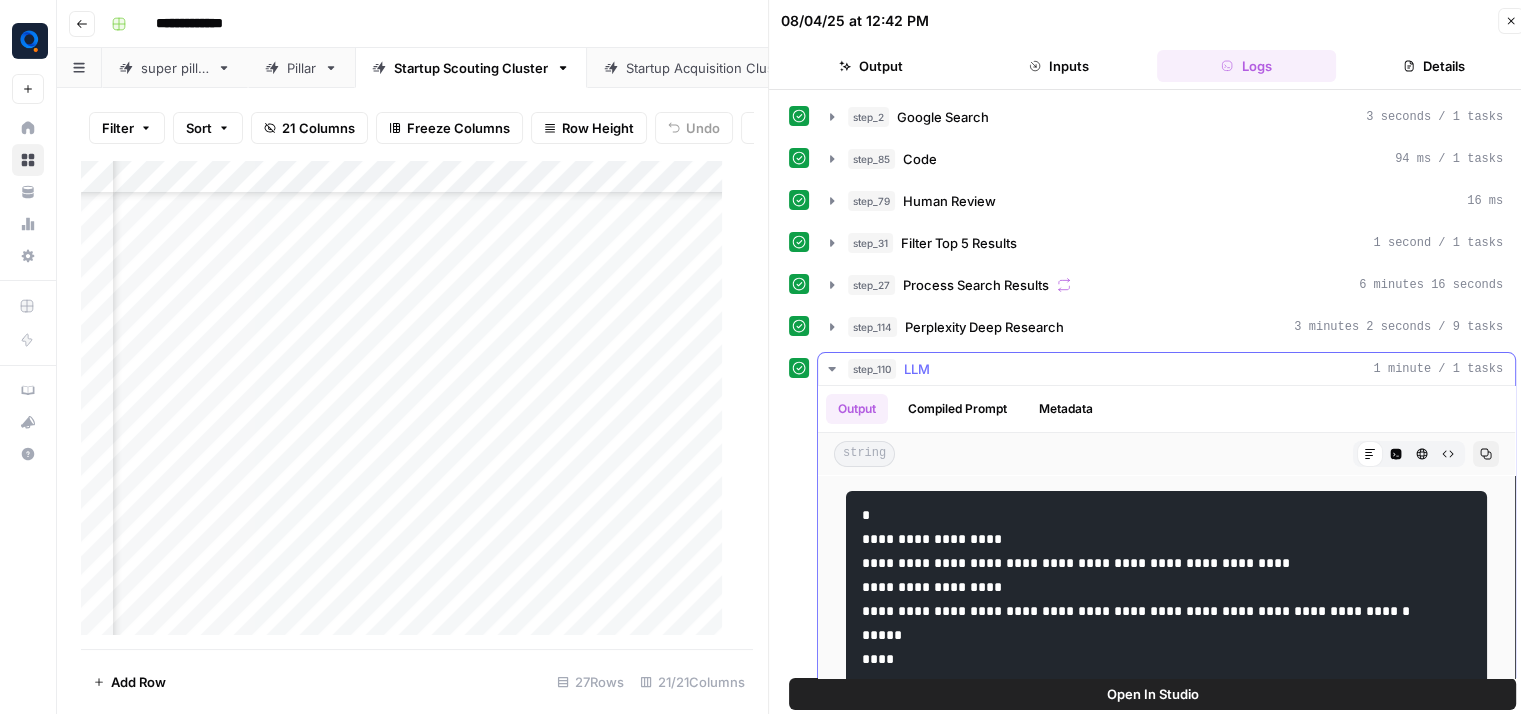 scroll, scrollTop: 215, scrollLeft: 0, axis: vertical 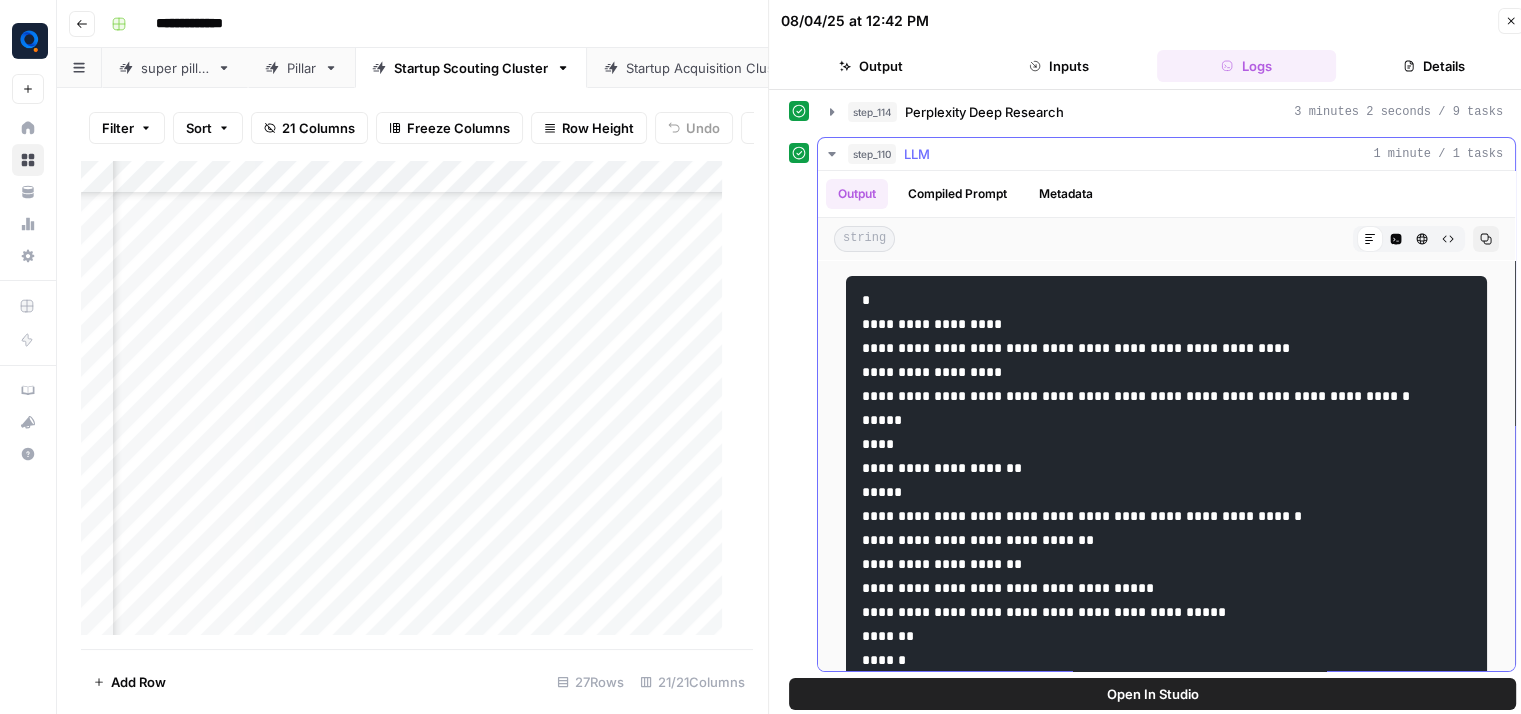 click on "Code Editor" at bounding box center (1396, 239) 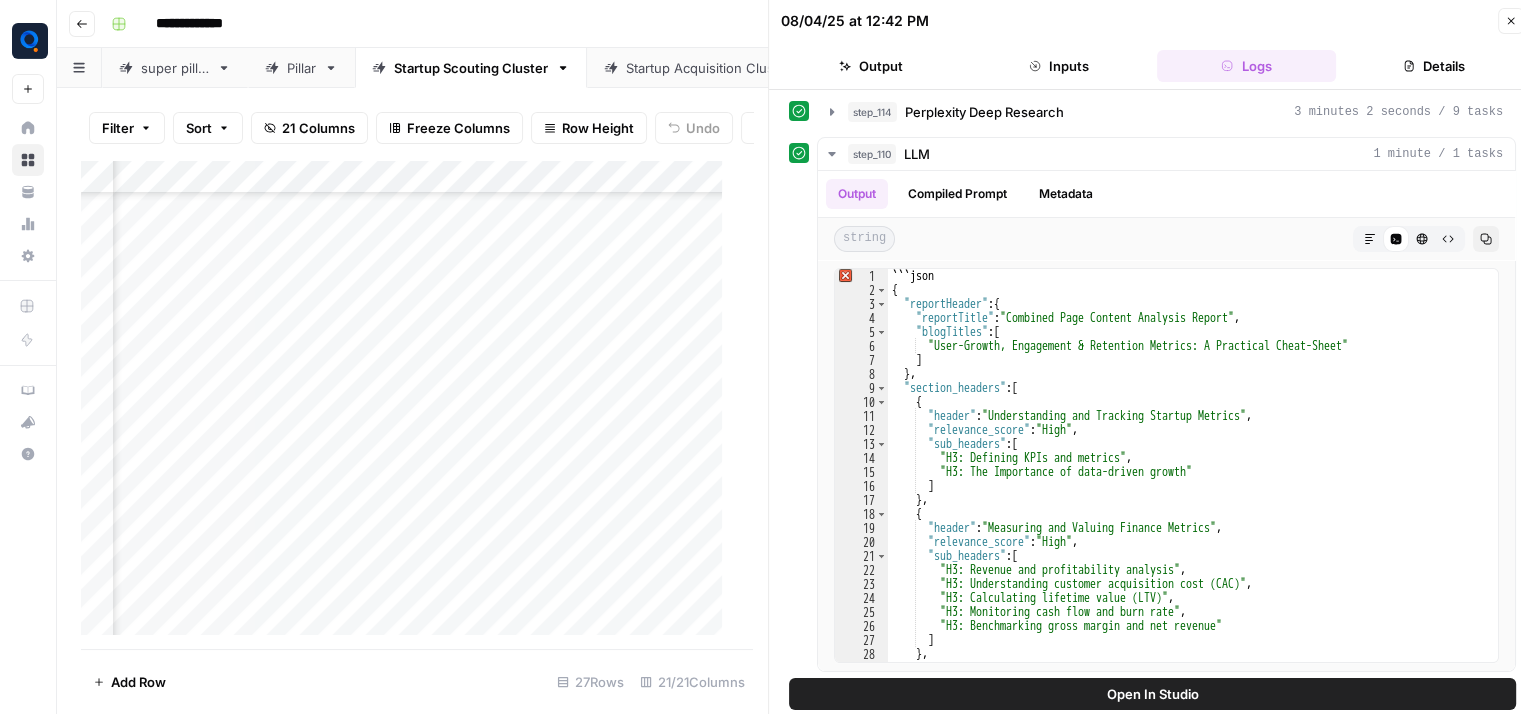 scroll, scrollTop: 375, scrollLeft: 1512, axis: both 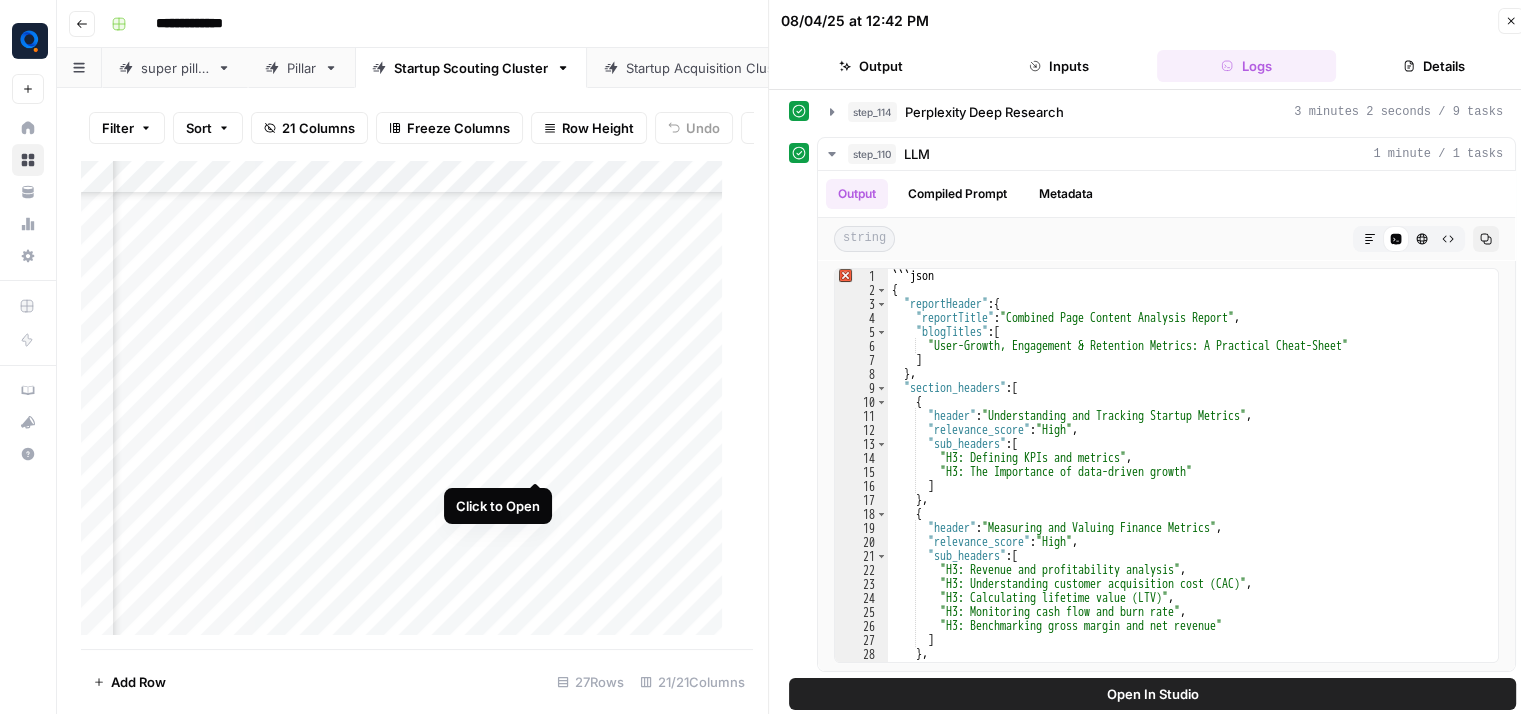 click on "Add Column" at bounding box center [409, 405] 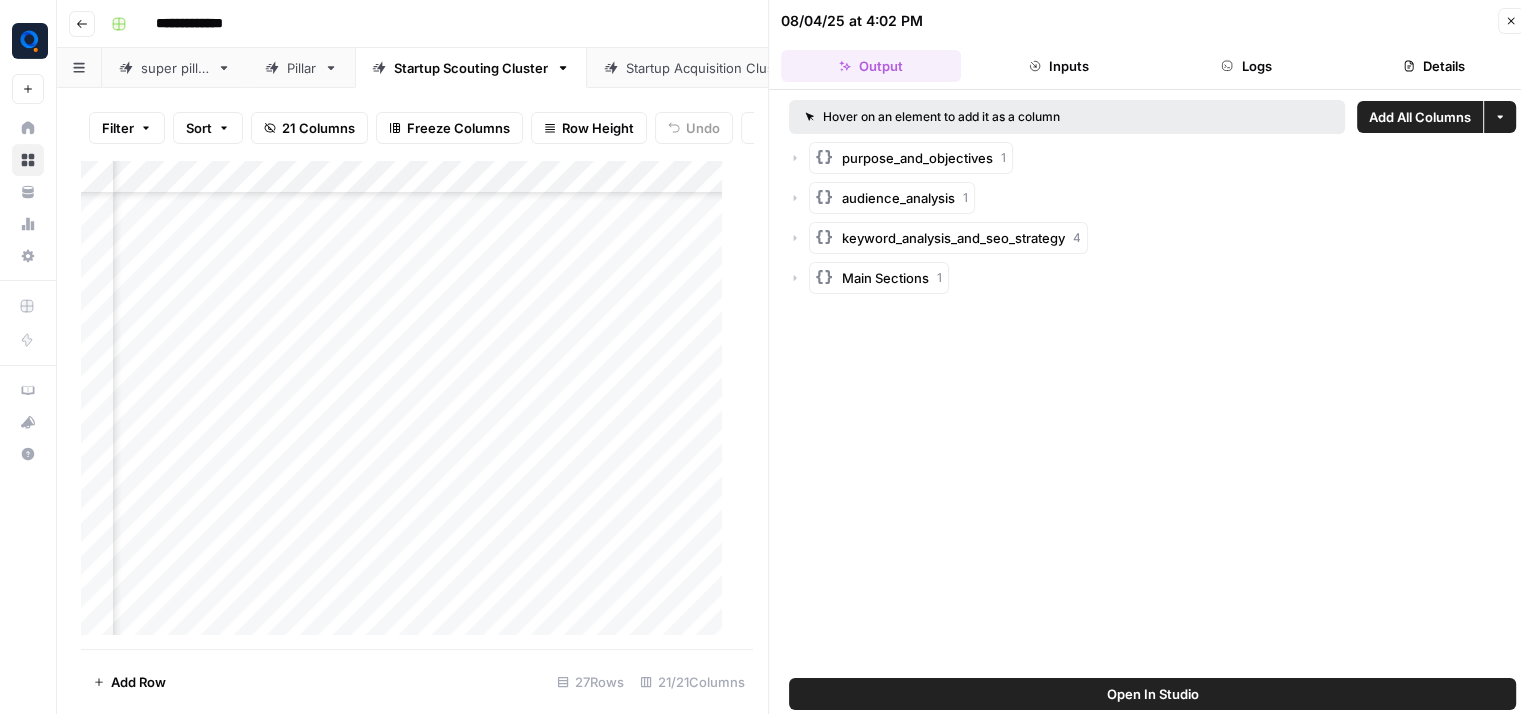 click on "Logs" at bounding box center [1247, 66] 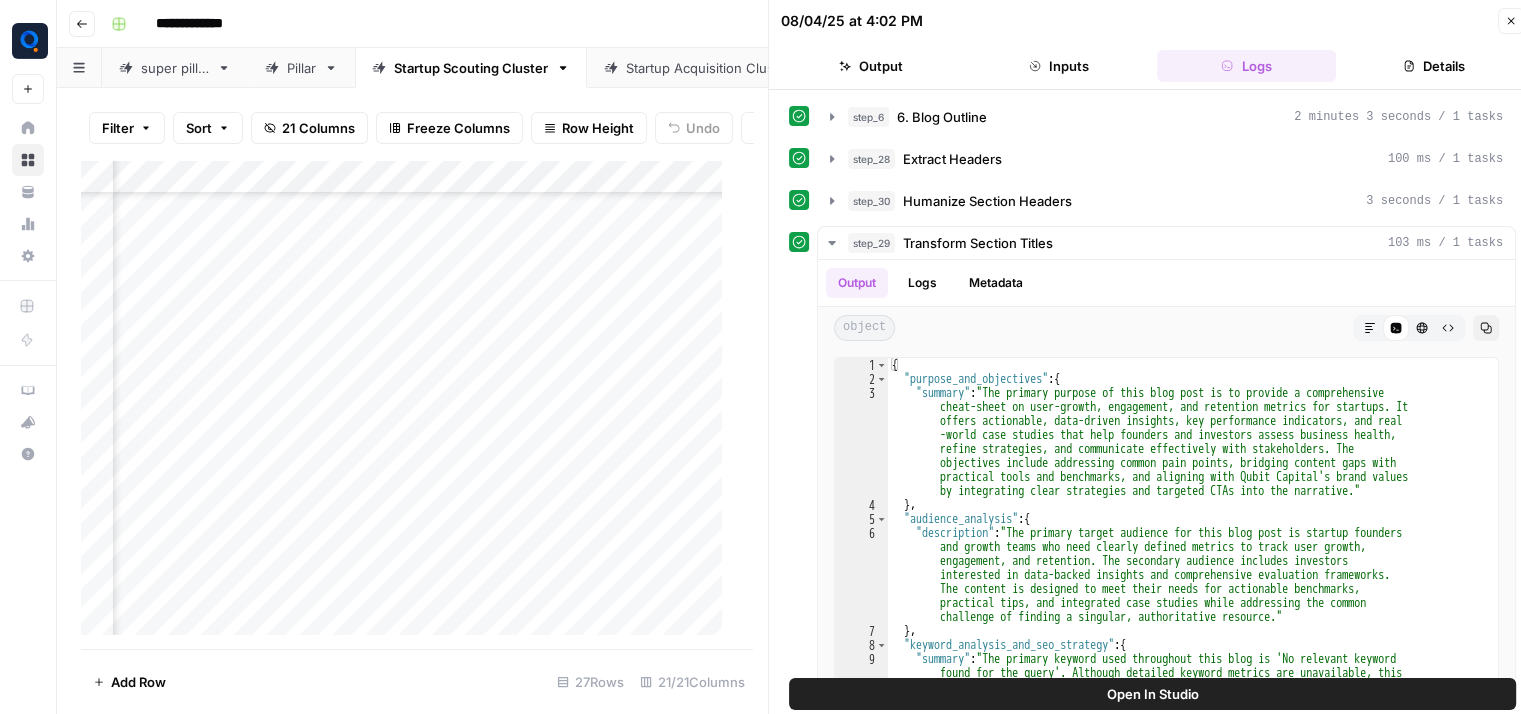 scroll, scrollTop: 375, scrollLeft: 1328, axis: both 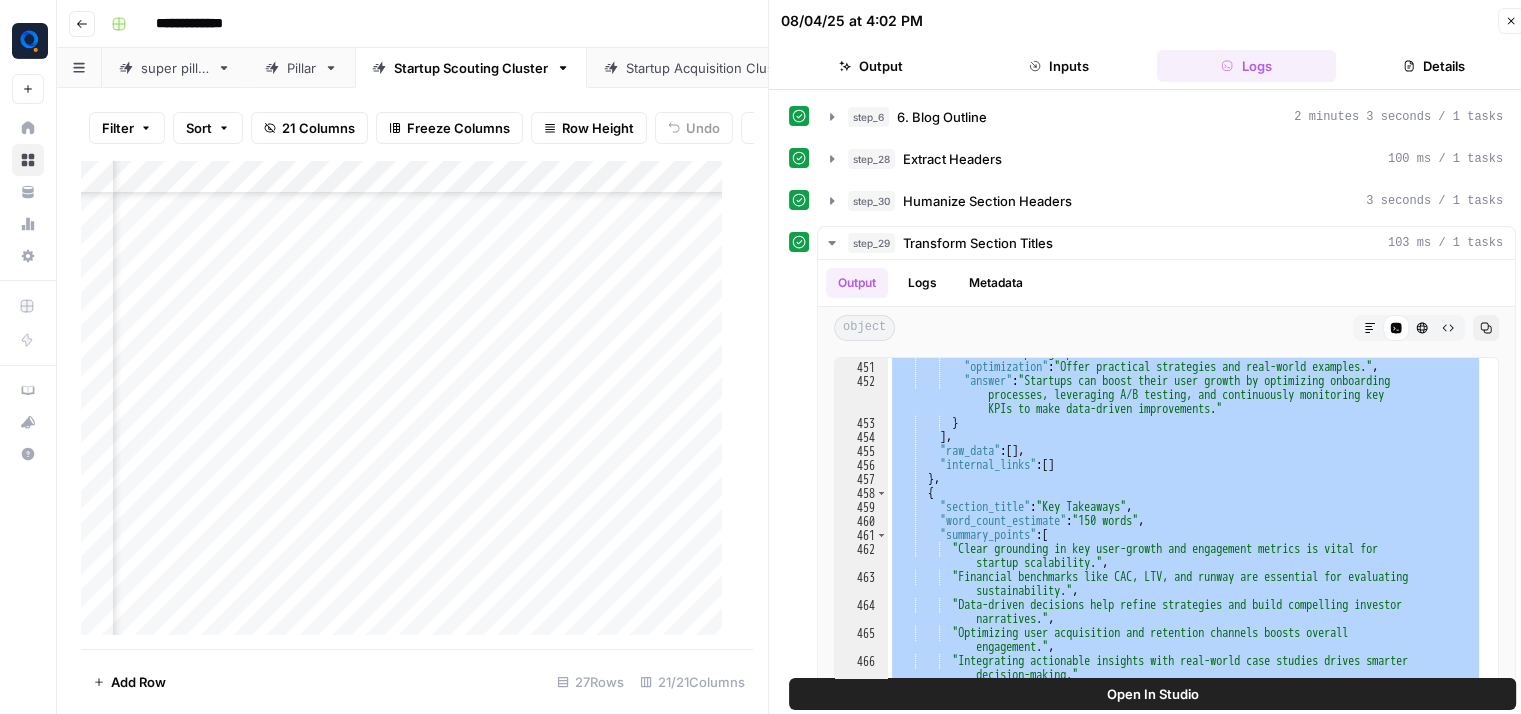 drag, startPoint x: 915, startPoint y: 438, endPoint x: 992, endPoint y: 776, distance: 346.6598 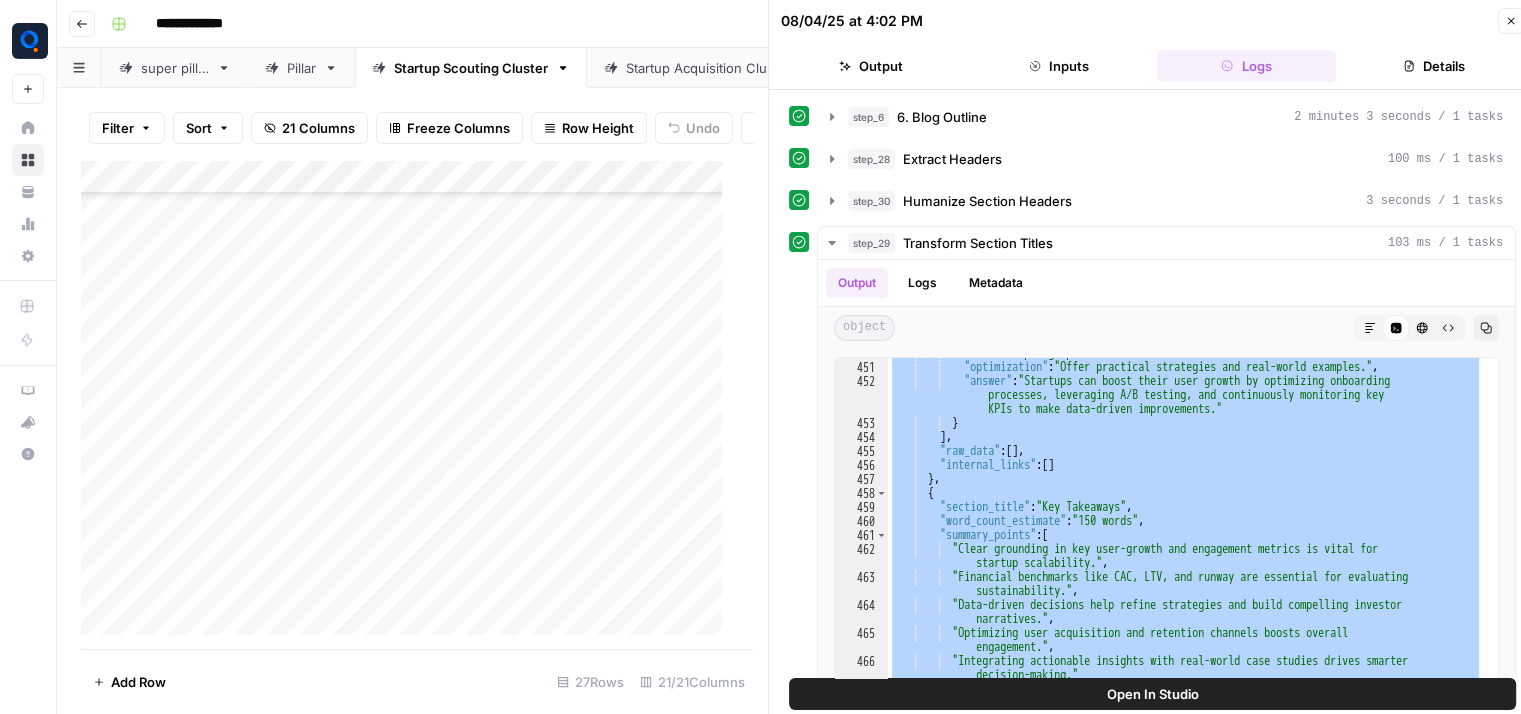 scroll, scrollTop: 508, scrollLeft: 0, axis: vertical 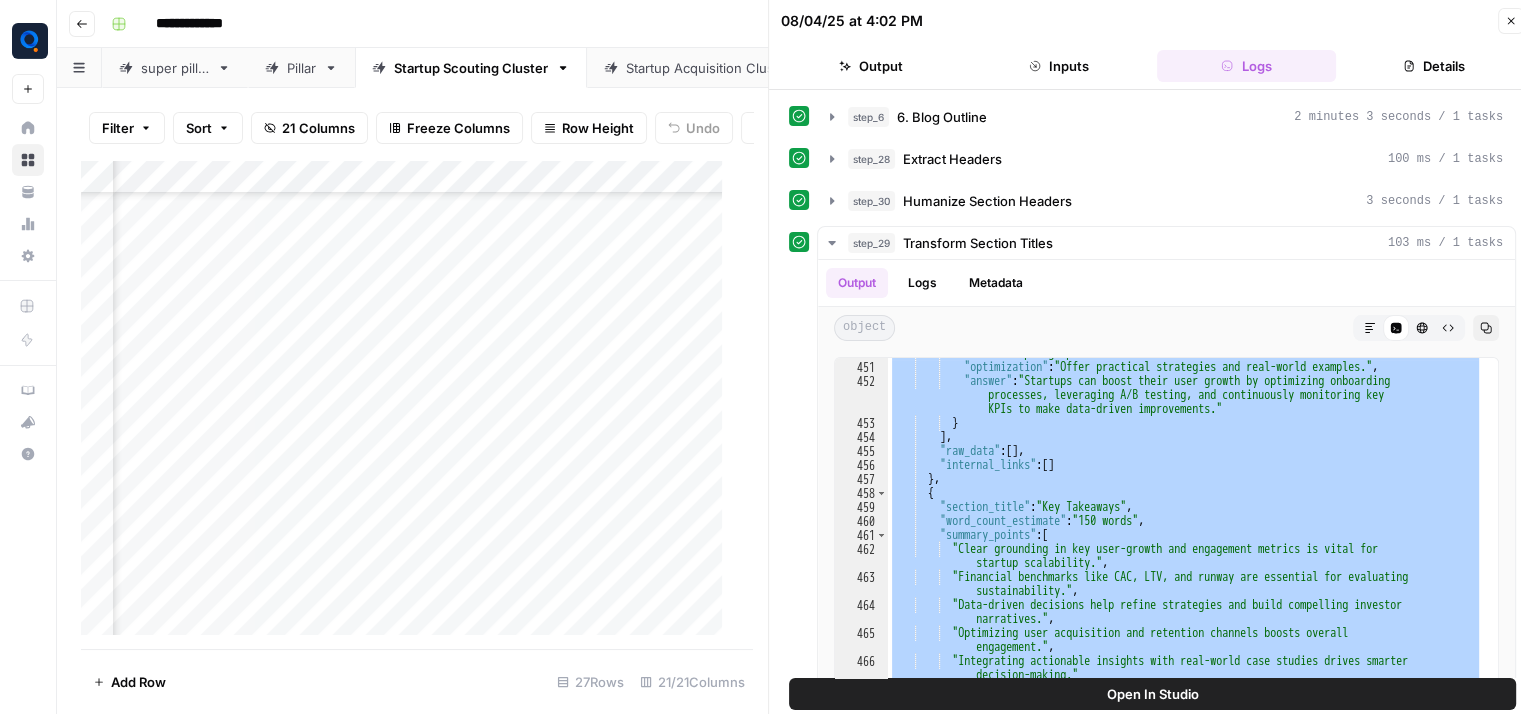 click on "Add Column" at bounding box center [409, 405] 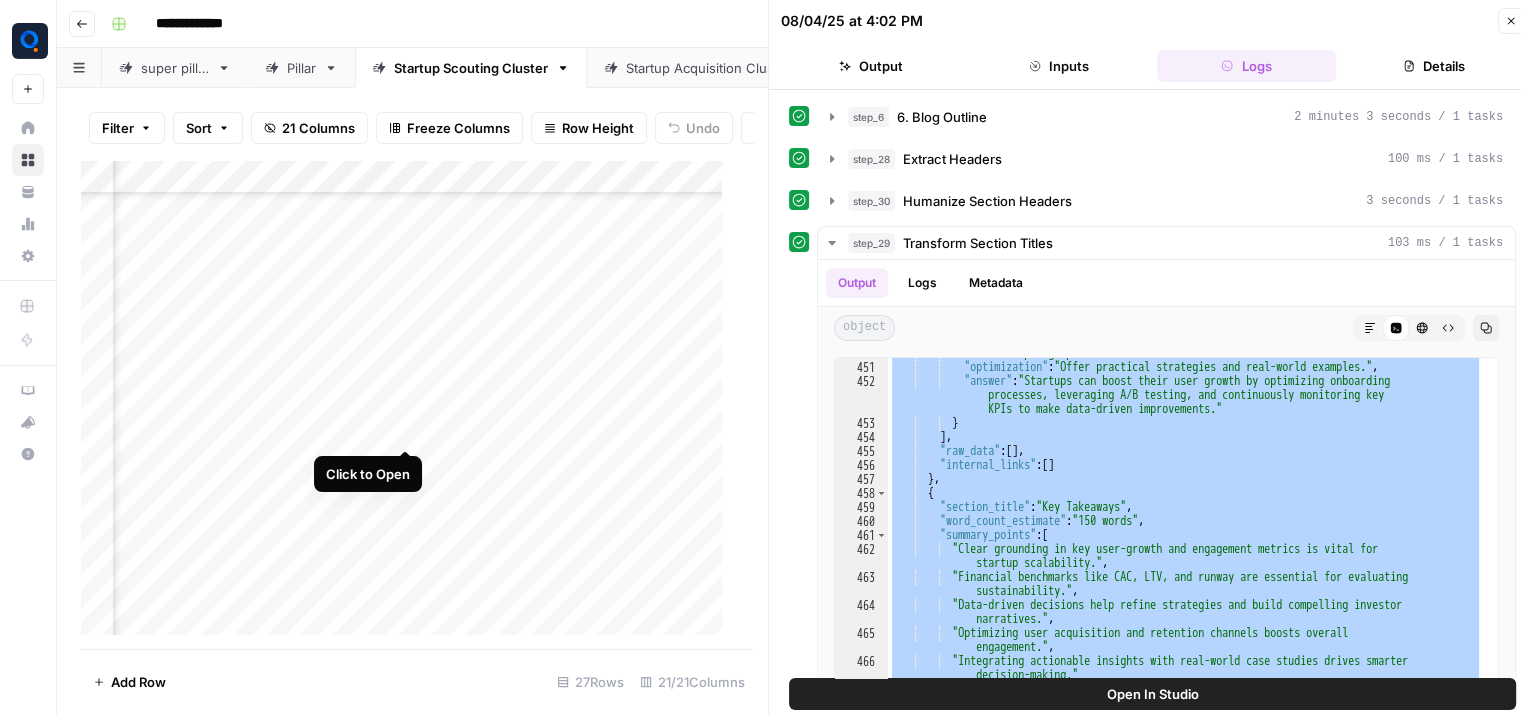 click on "Add Column" at bounding box center (409, 405) 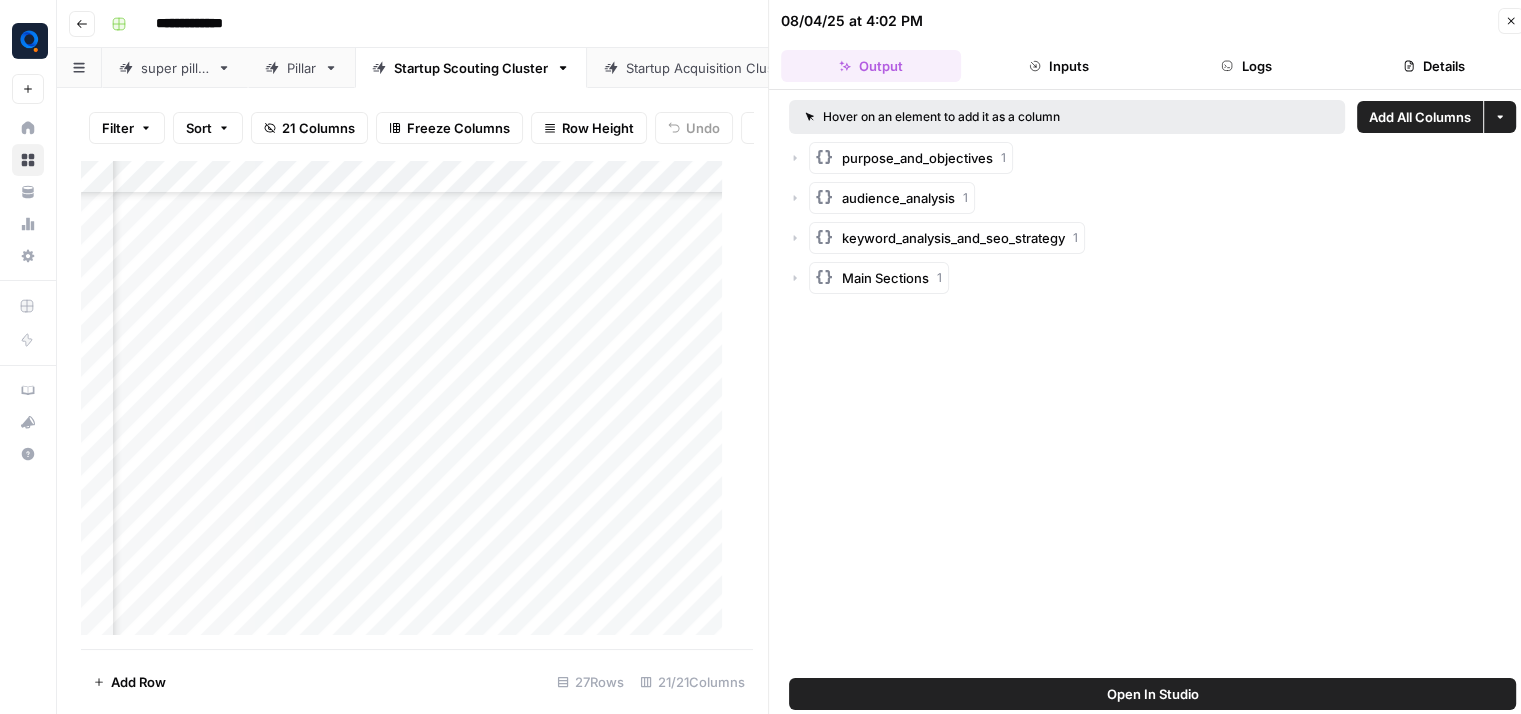 click on "Logs" at bounding box center (1247, 66) 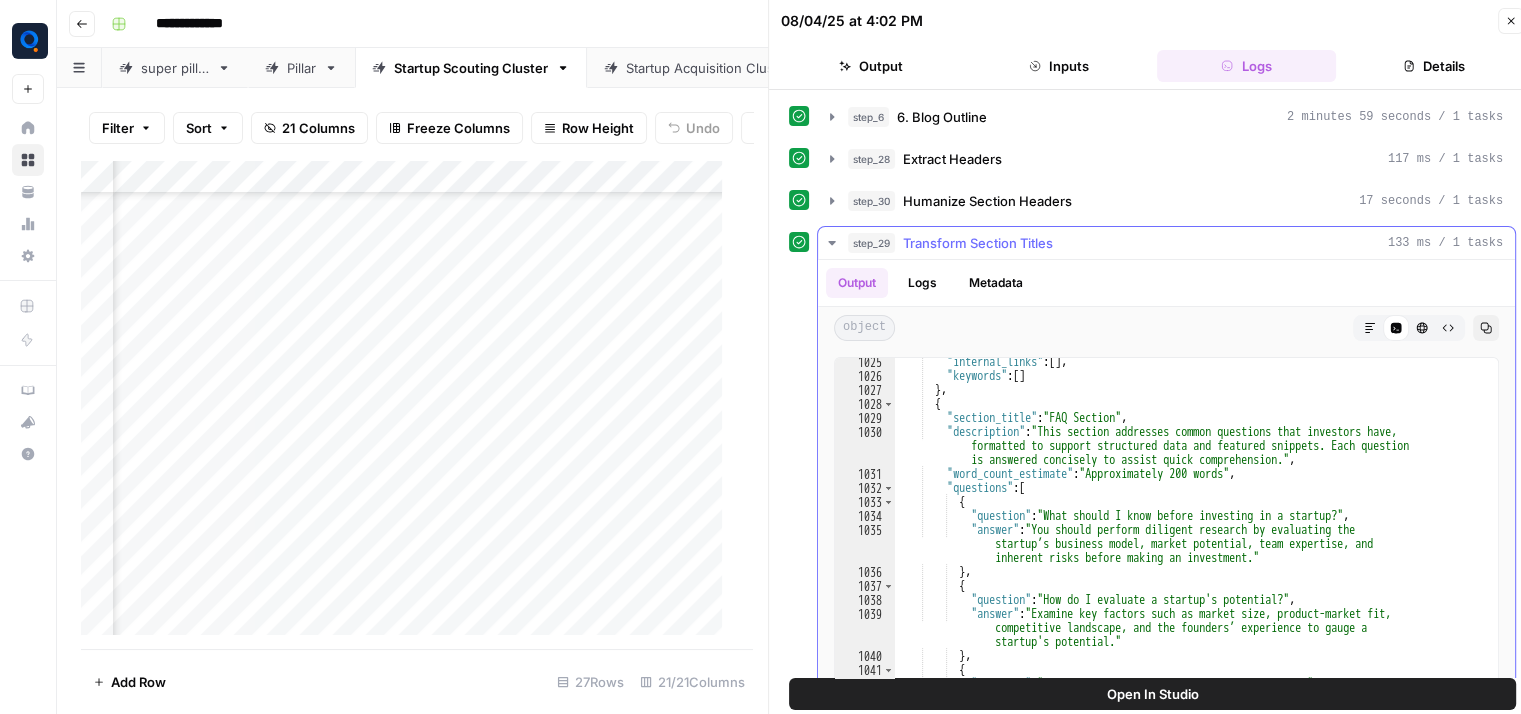 scroll, scrollTop: 18256, scrollLeft: 0, axis: vertical 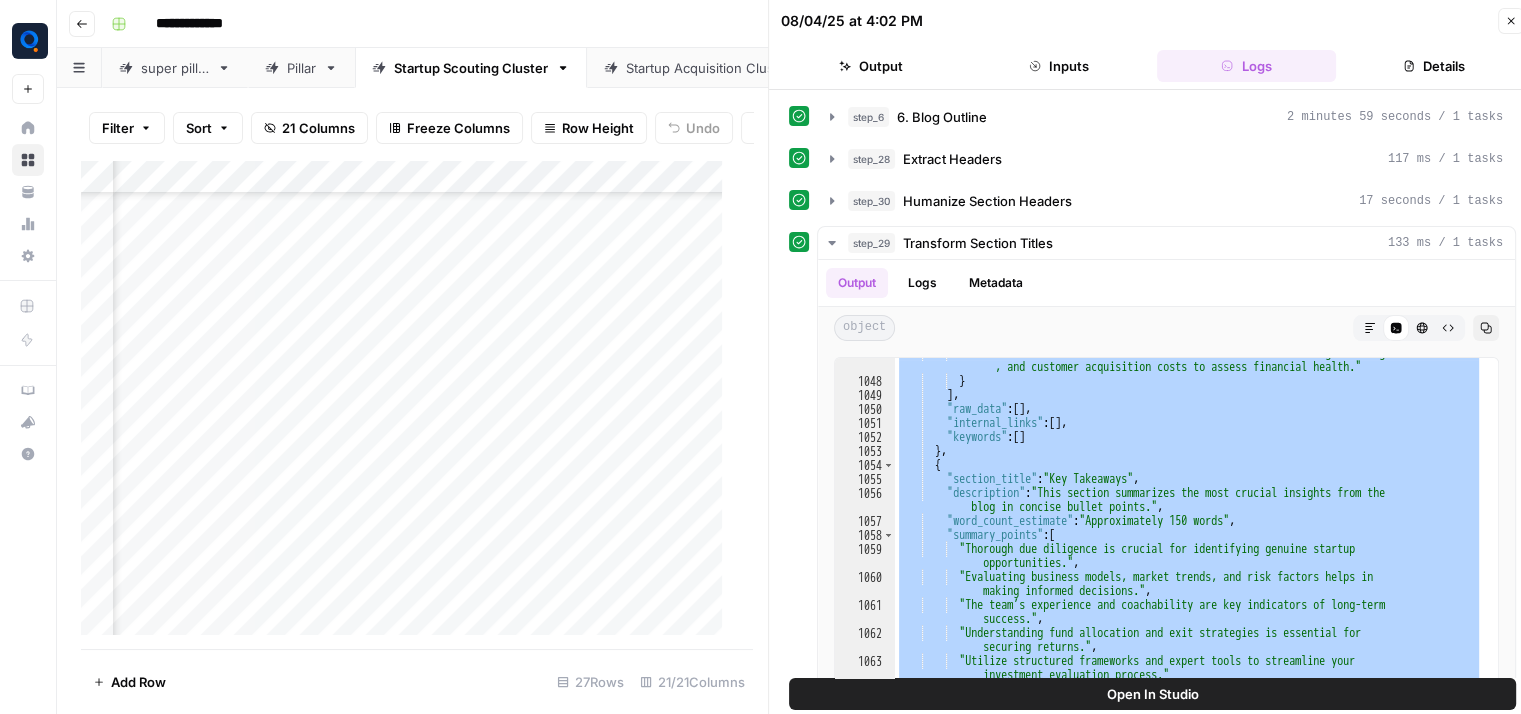 drag, startPoint x: 930, startPoint y: 405, endPoint x: 1016, endPoint y: 769, distance: 374.0214 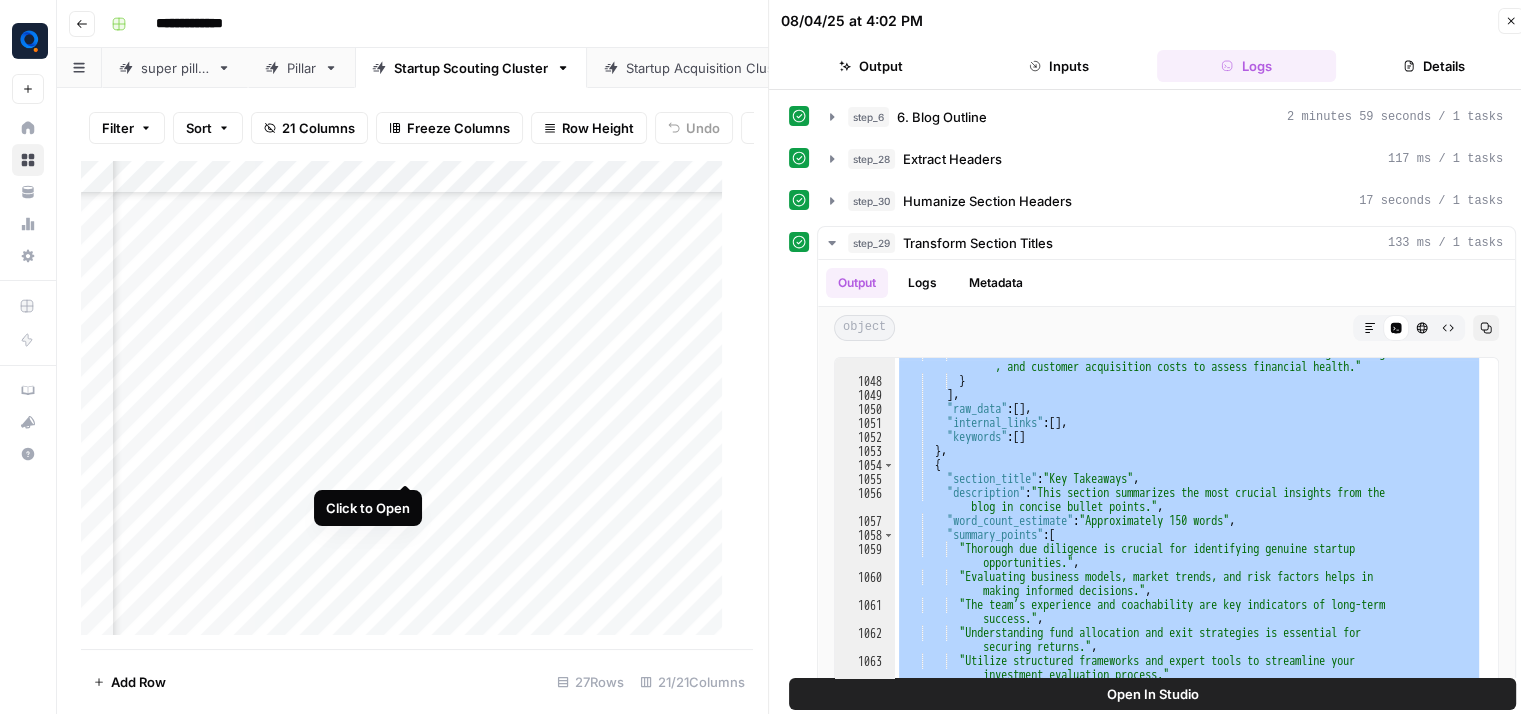 click on "Add Column" at bounding box center [409, 405] 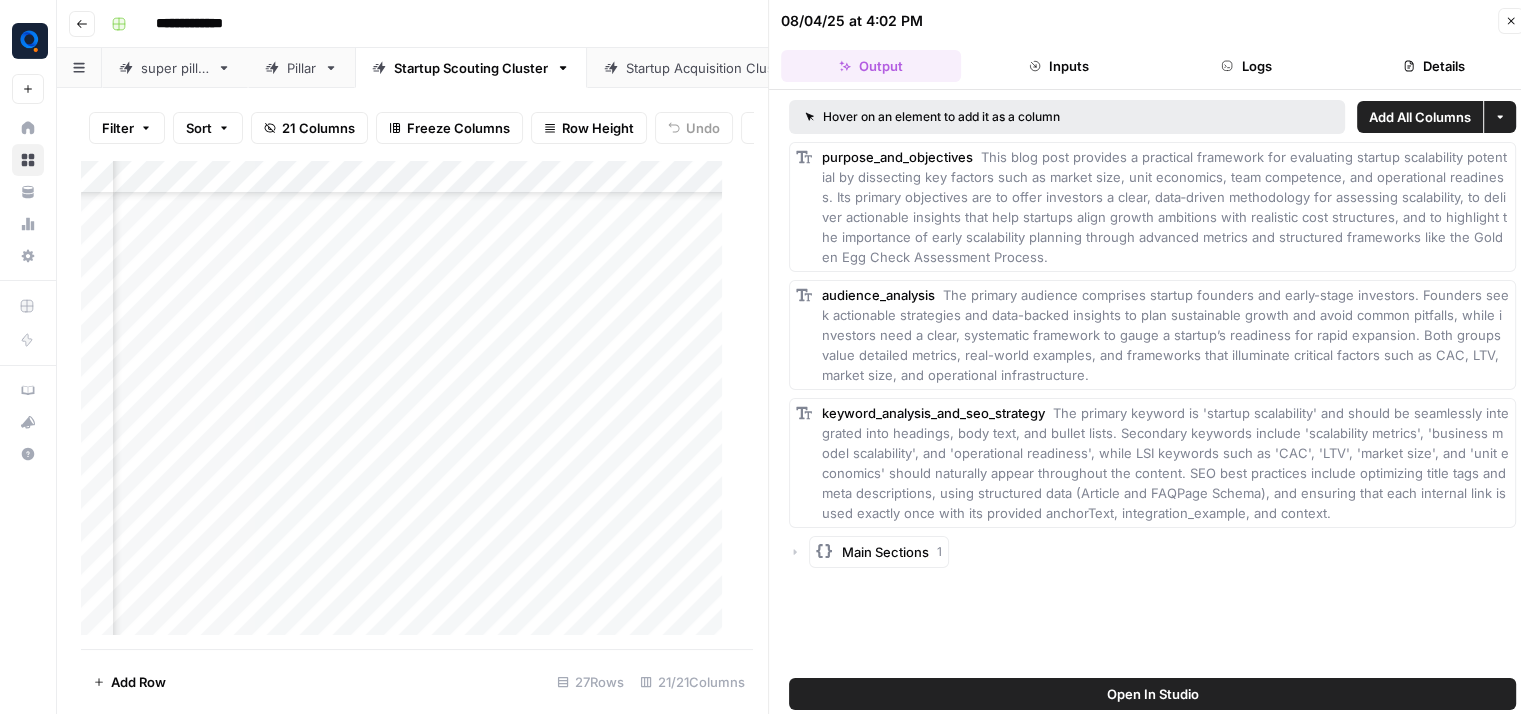 click on "Logs" at bounding box center (1247, 66) 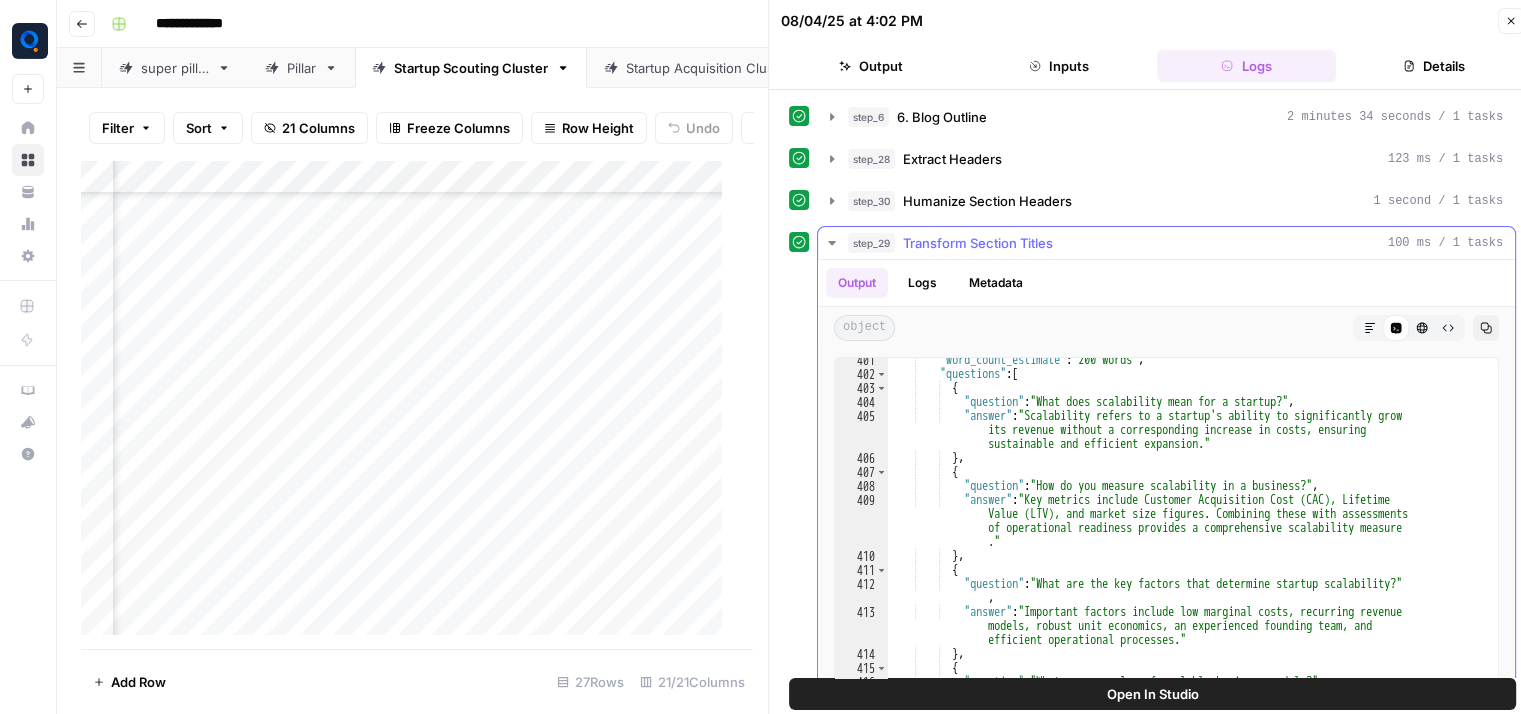 scroll, scrollTop: 7791, scrollLeft: 0, axis: vertical 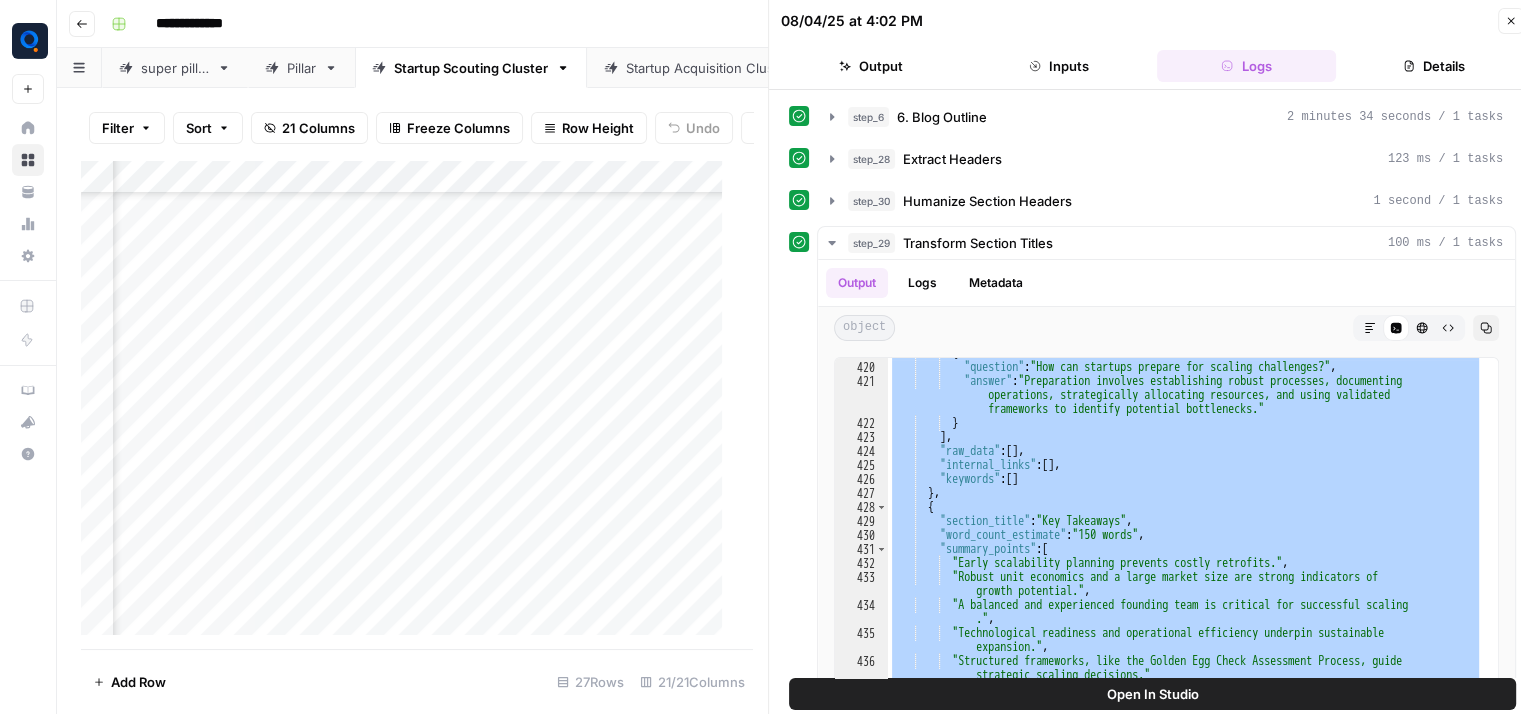 drag, startPoint x: 928, startPoint y: 395, endPoint x: 1019, endPoint y: 774, distance: 389.77173 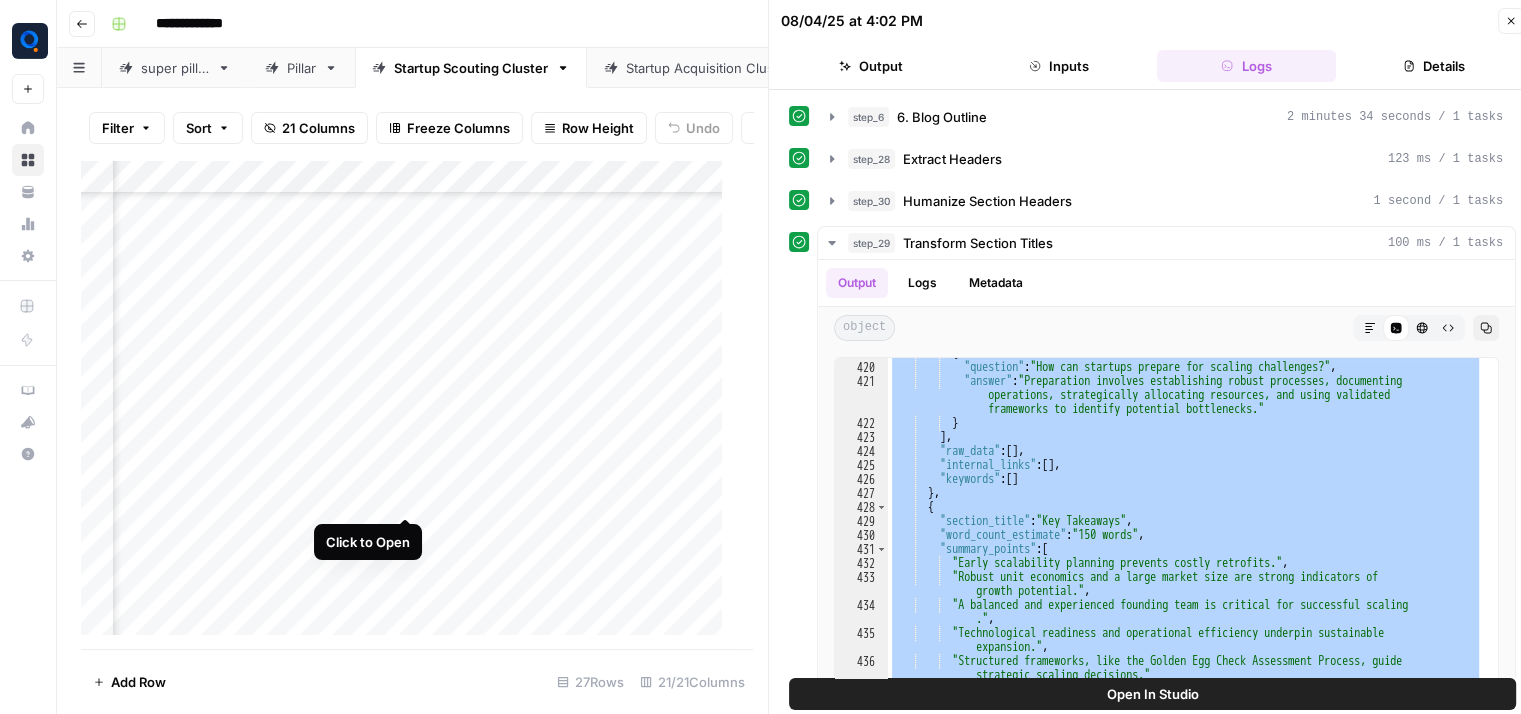 click on "Add Column" at bounding box center [409, 405] 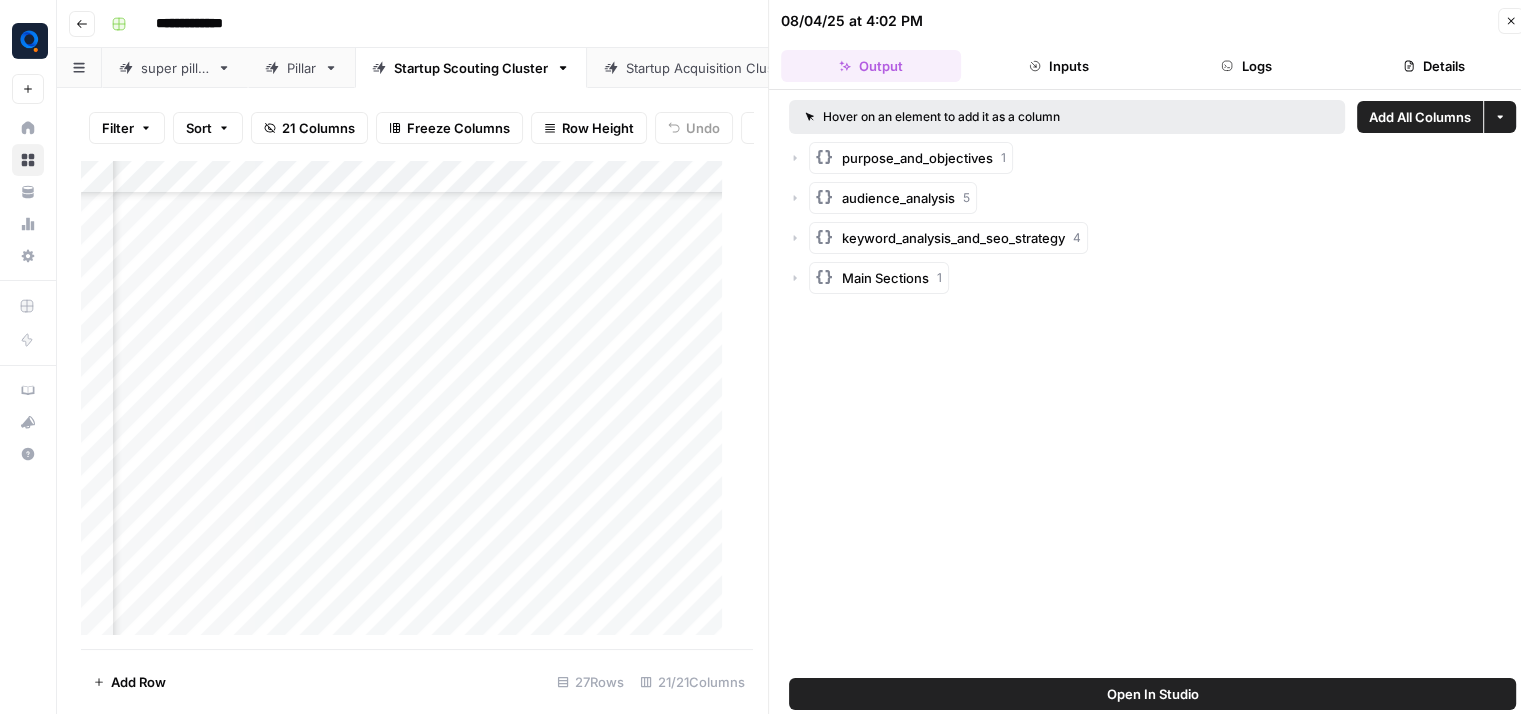 click on "Logs" at bounding box center [1247, 66] 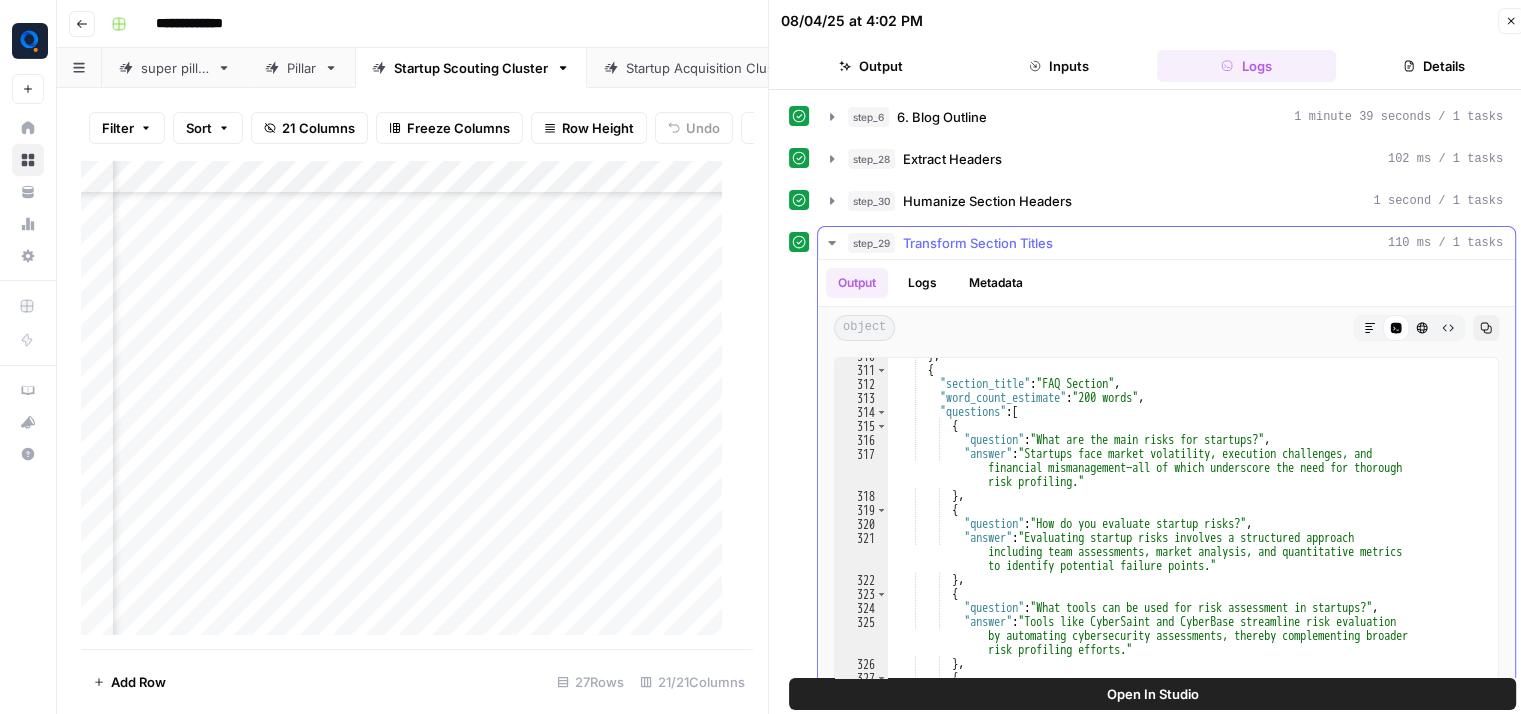 scroll, scrollTop: 6086, scrollLeft: 0, axis: vertical 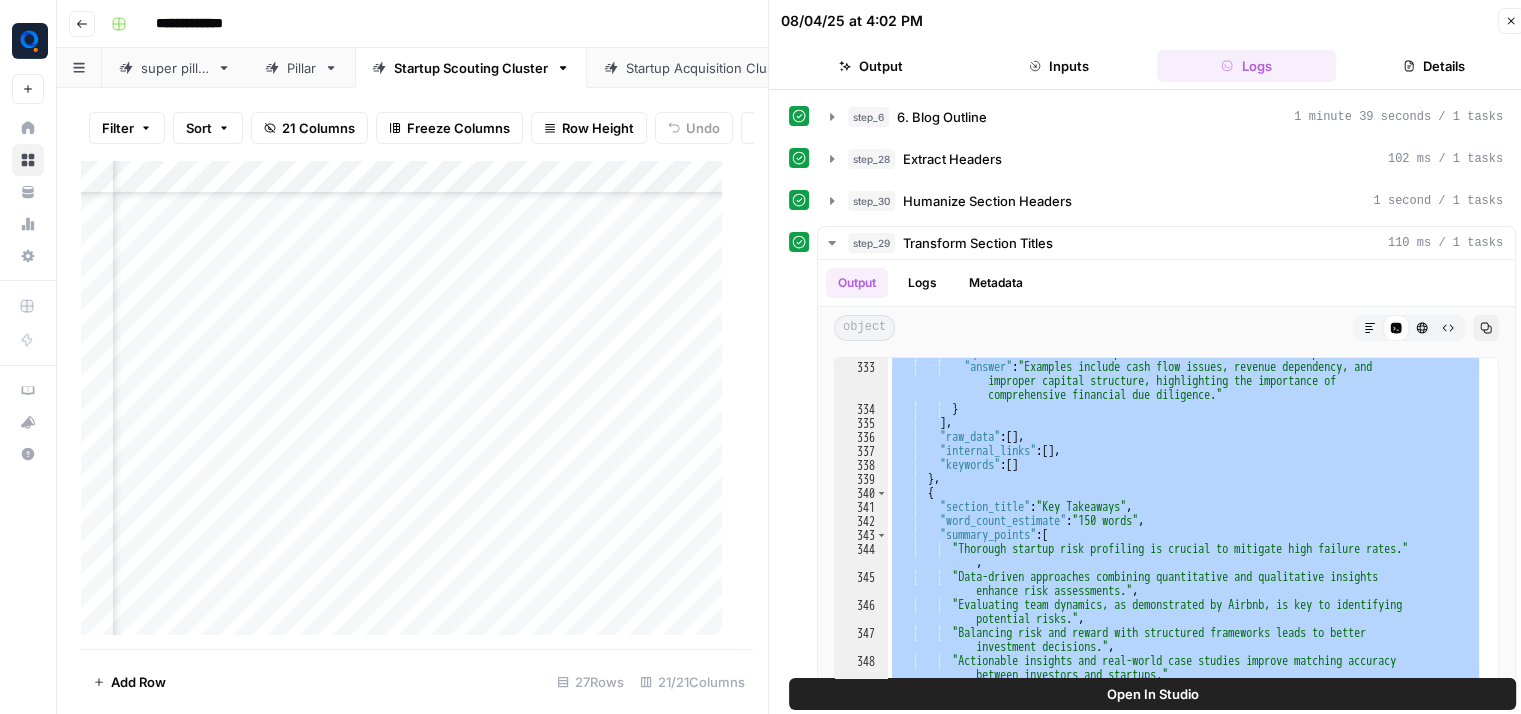 drag, startPoint x: 928, startPoint y: 383, endPoint x: 1069, endPoint y: 773, distance: 414.70593 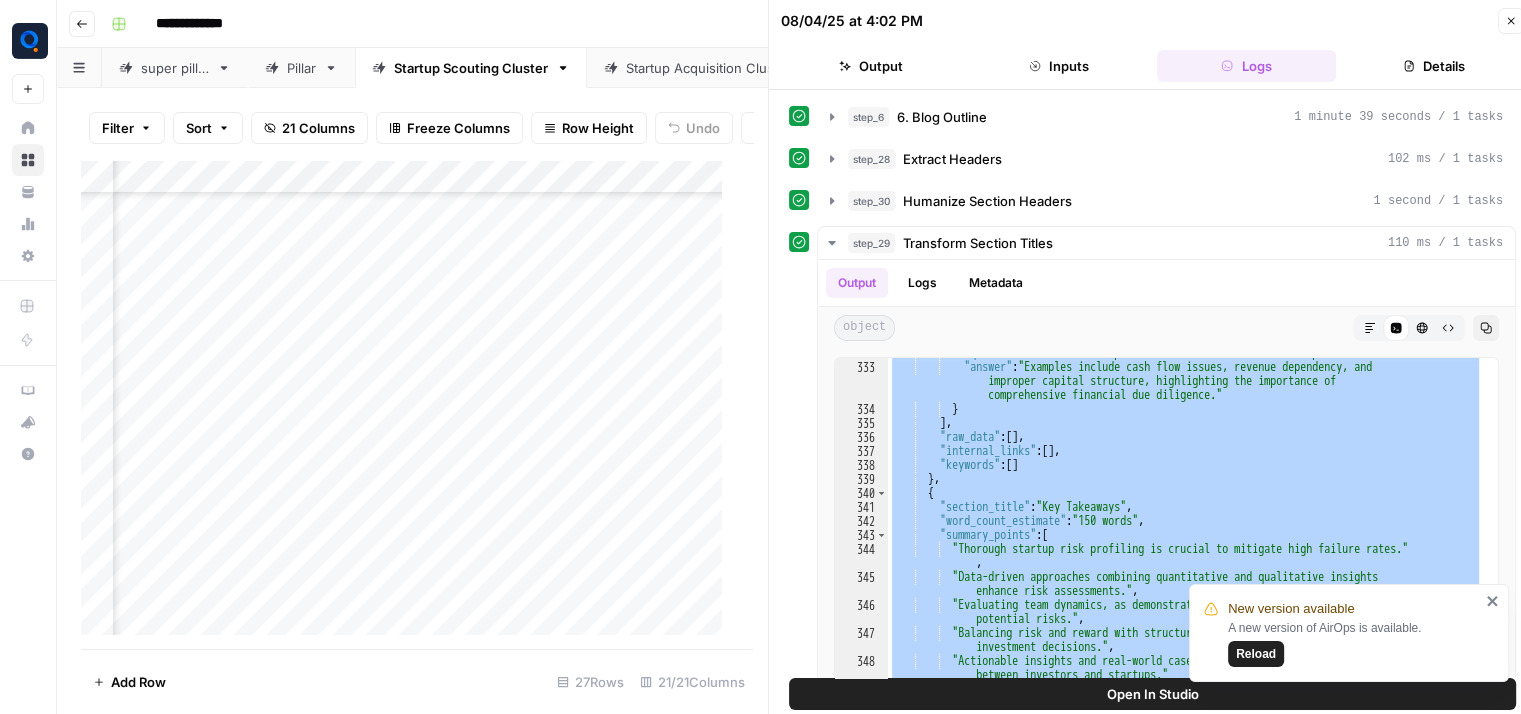 click on "Add Column" at bounding box center (409, 405) 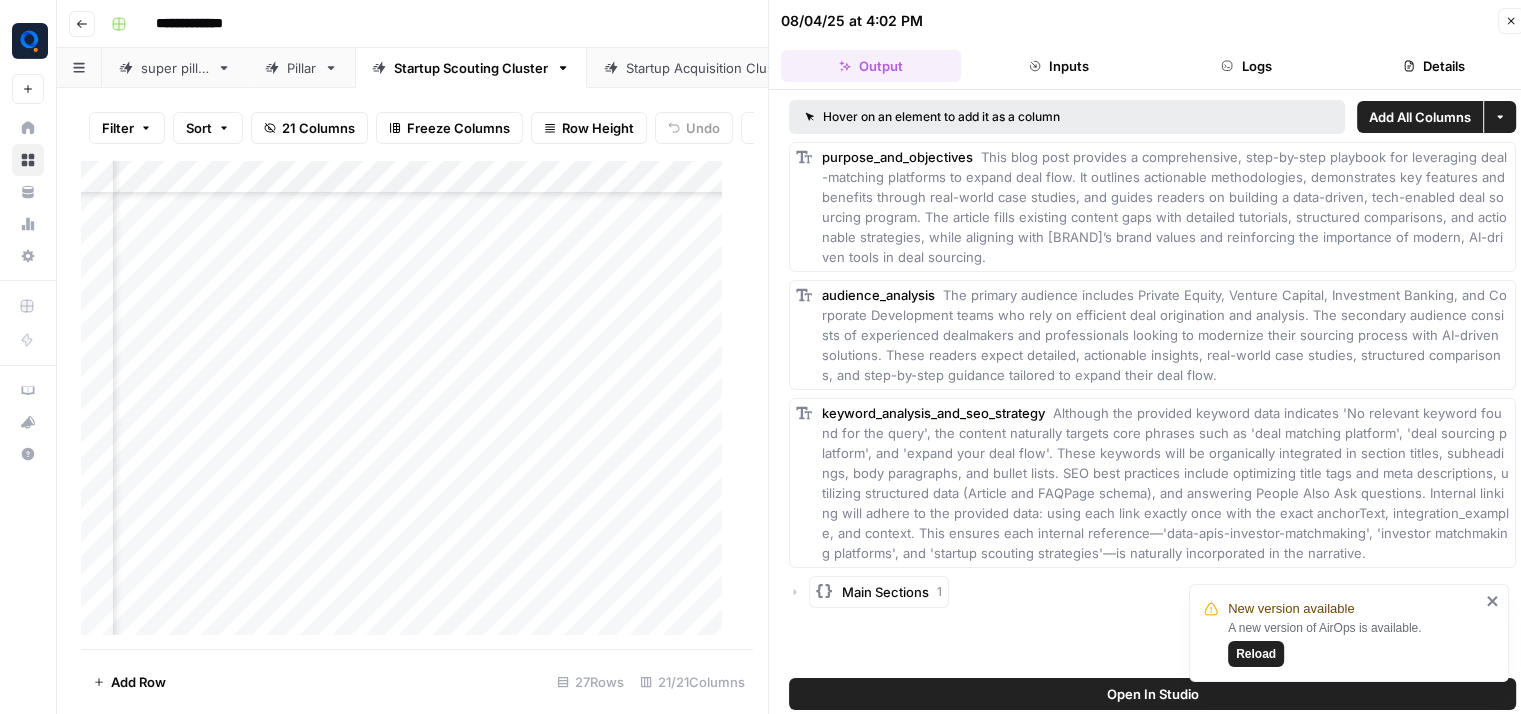 click on "Logs" at bounding box center (1247, 66) 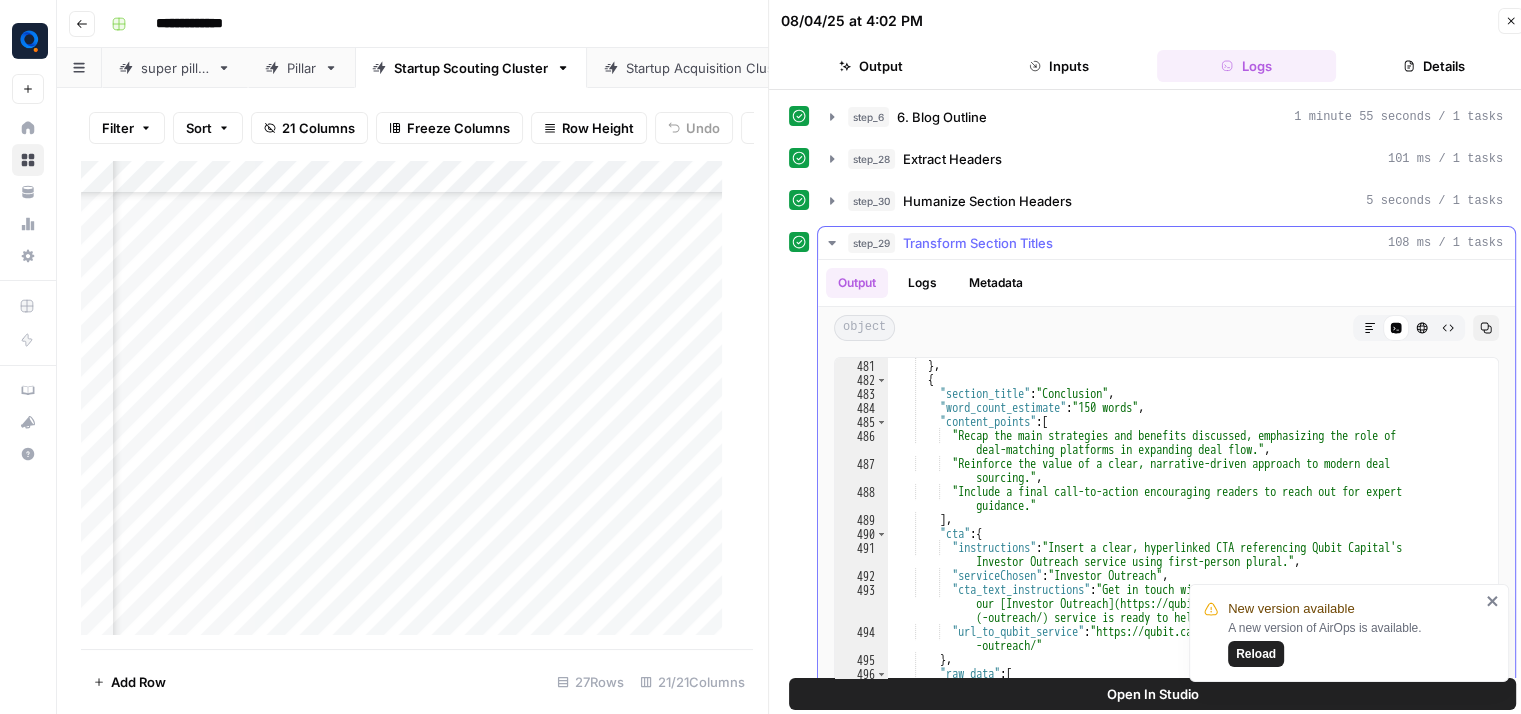 scroll, scrollTop: 9629, scrollLeft: 0, axis: vertical 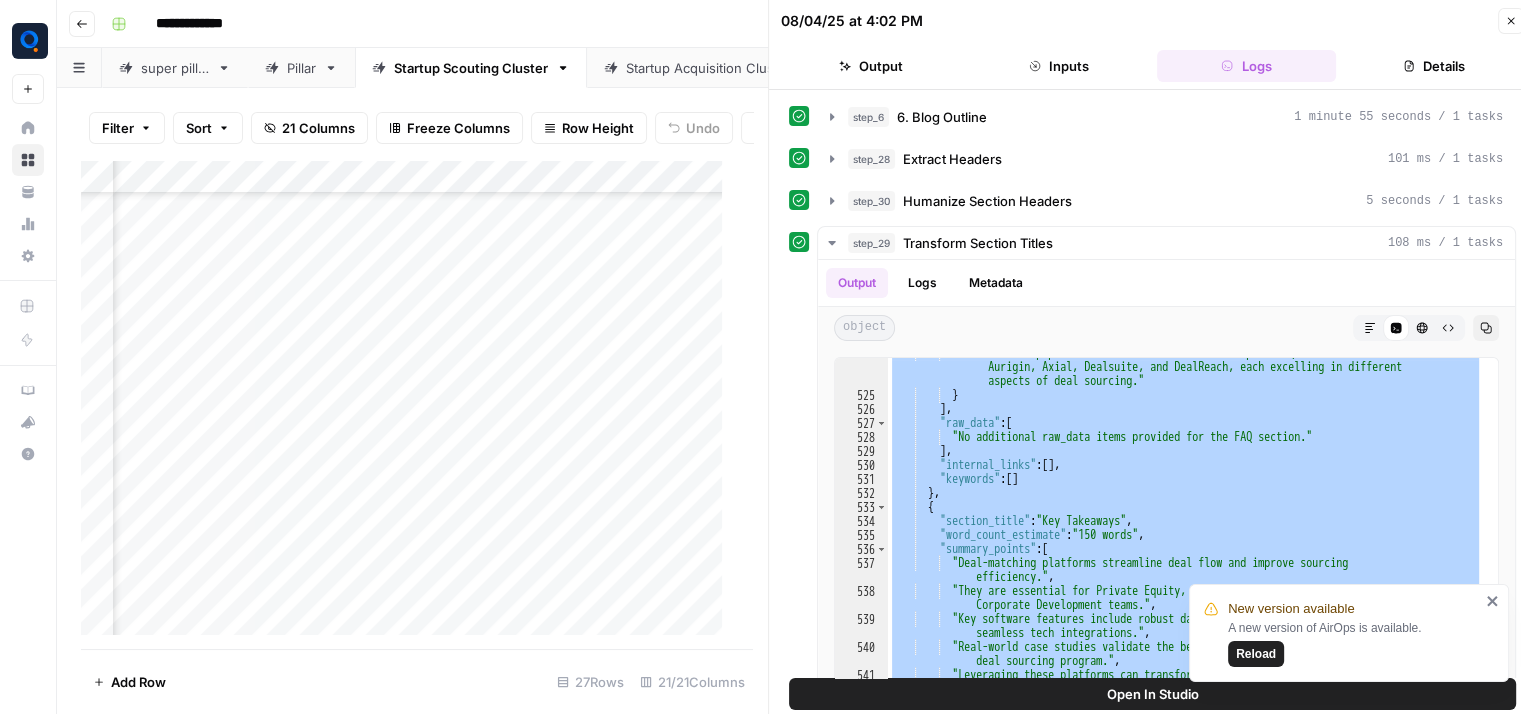 drag, startPoint x: 918, startPoint y: 384, endPoint x: 1146, endPoint y: 776, distance: 453.48428 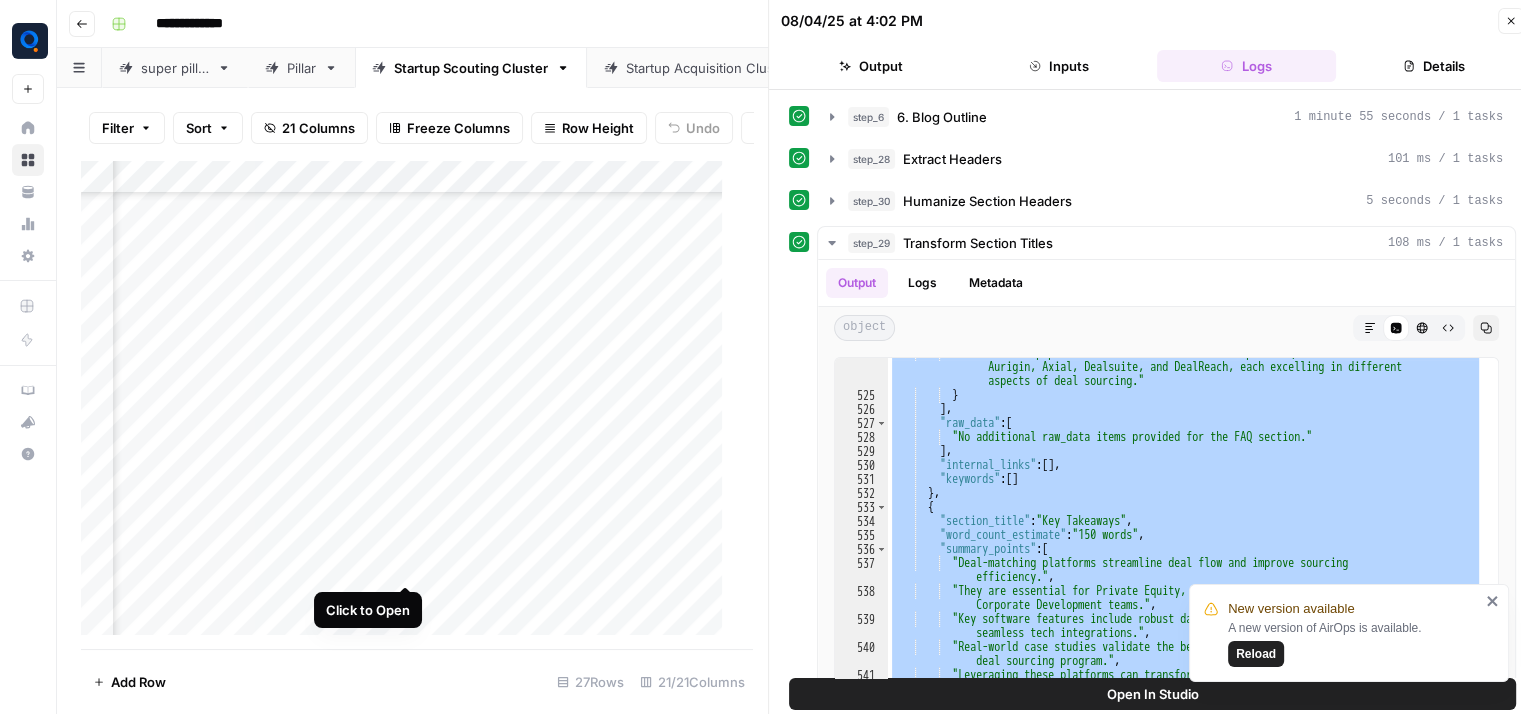 click on "Add Column" at bounding box center [409, 405] 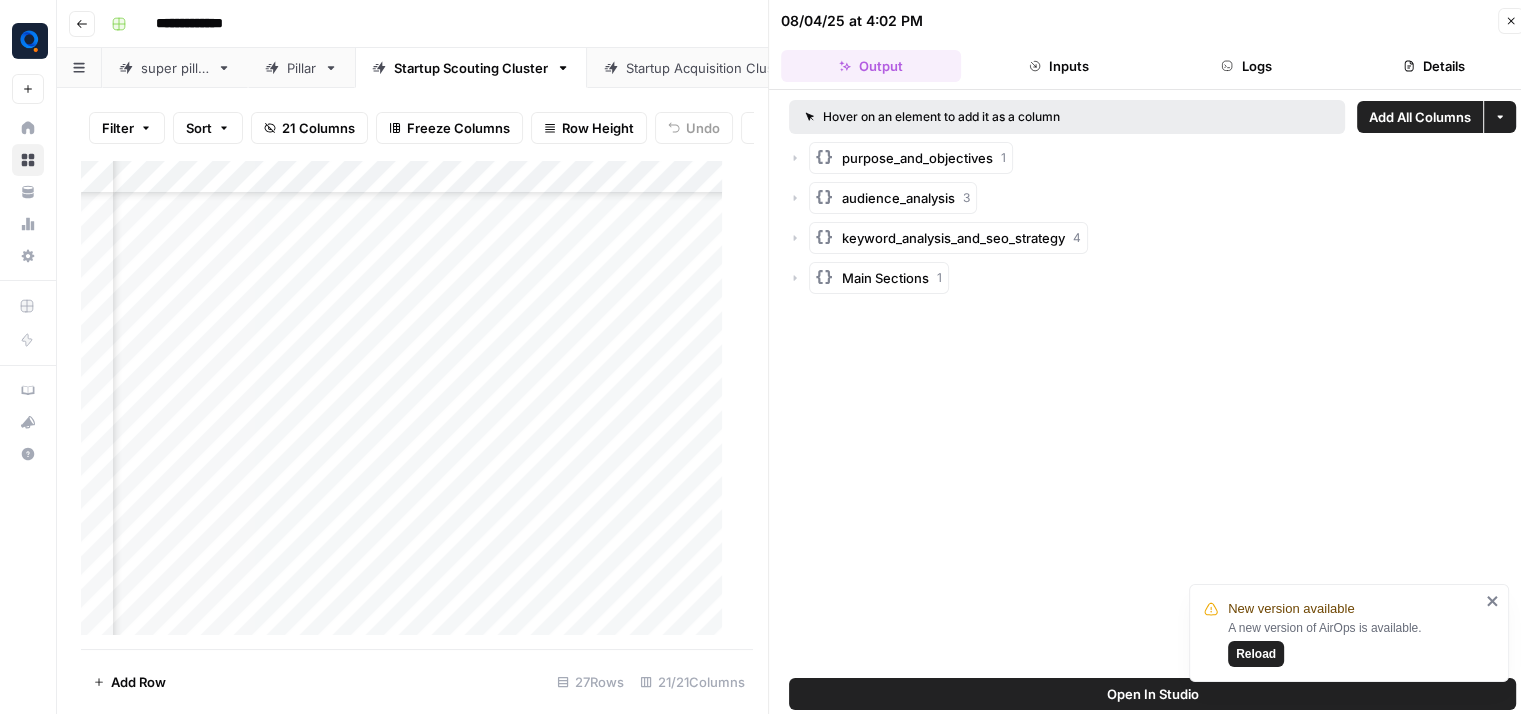 click 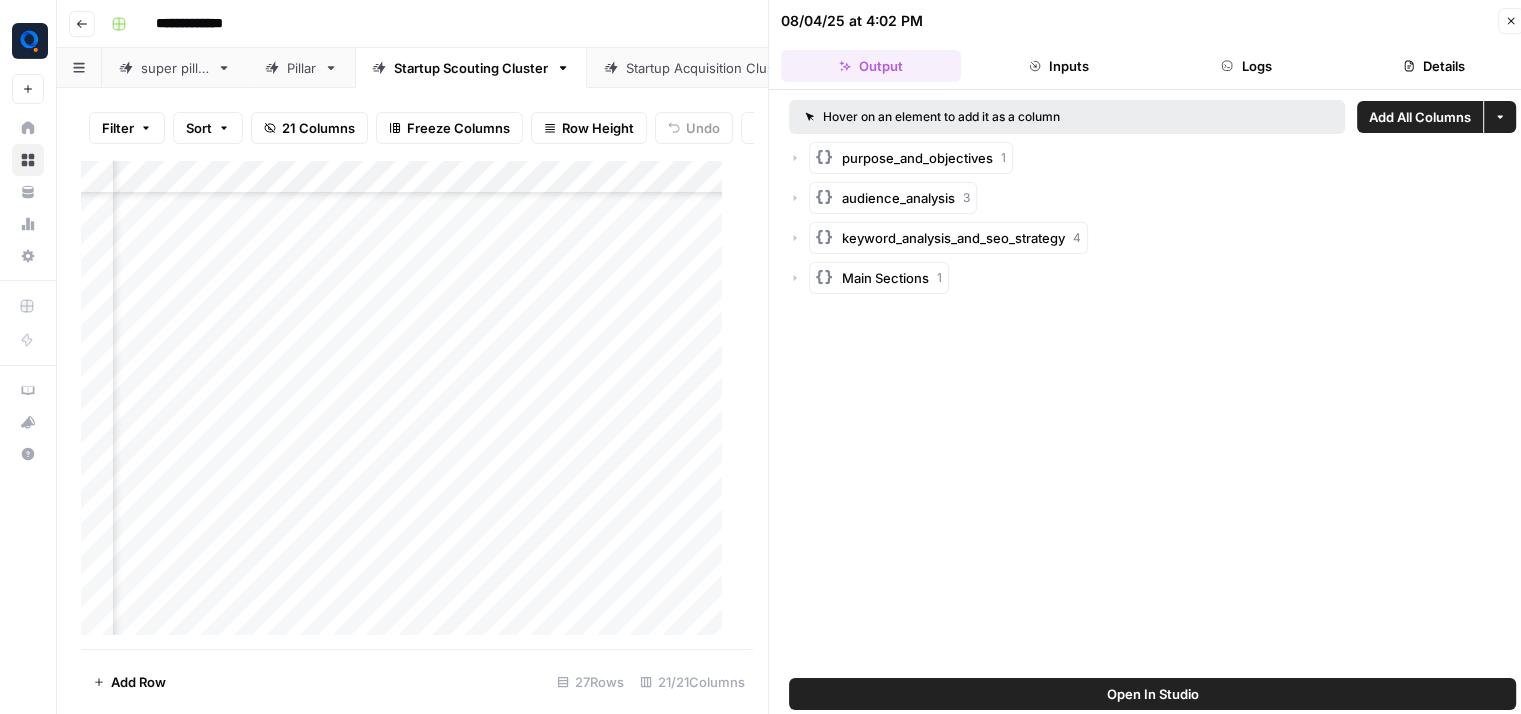 click on "Logs" at bounding box center (1247, 66) 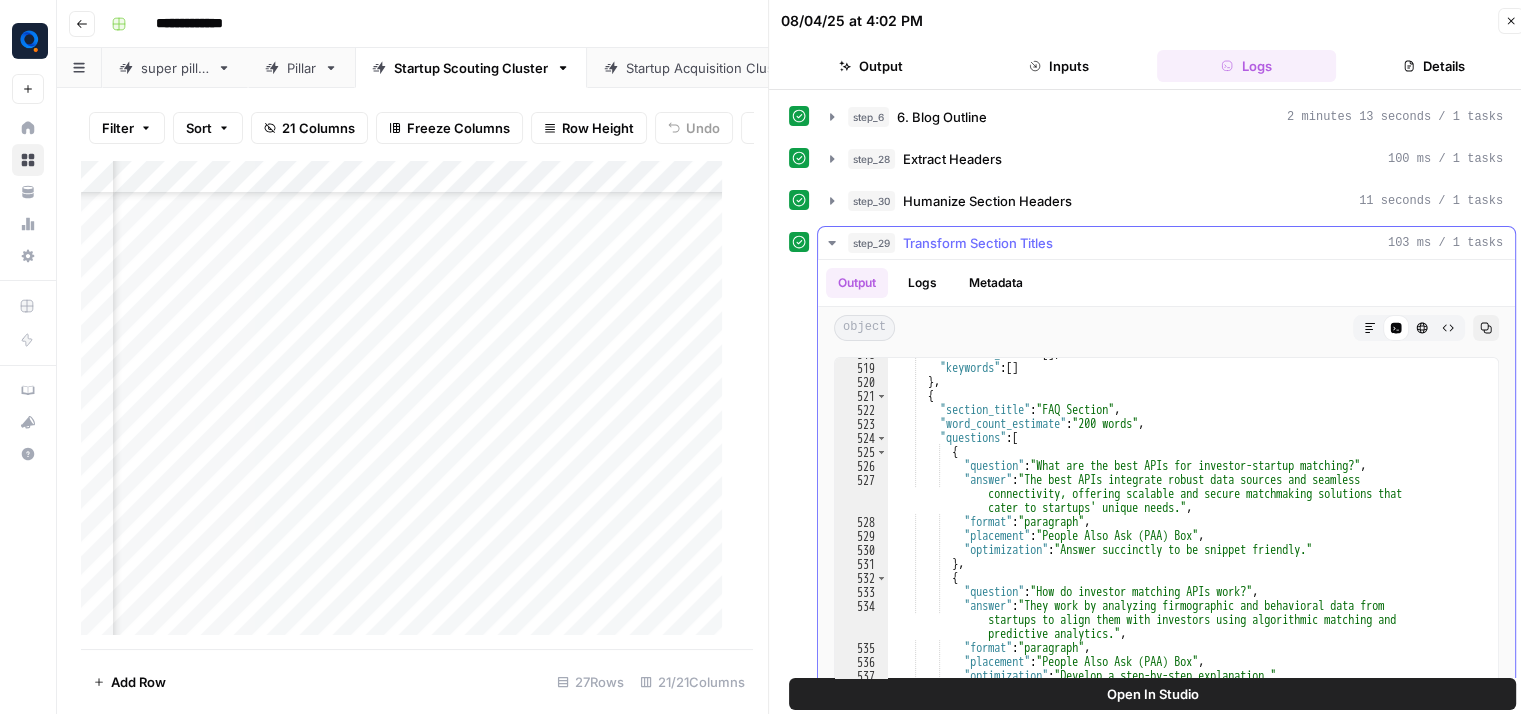 scroll, scrollTop: 8888, scrollLeft: 0, axis: vertical 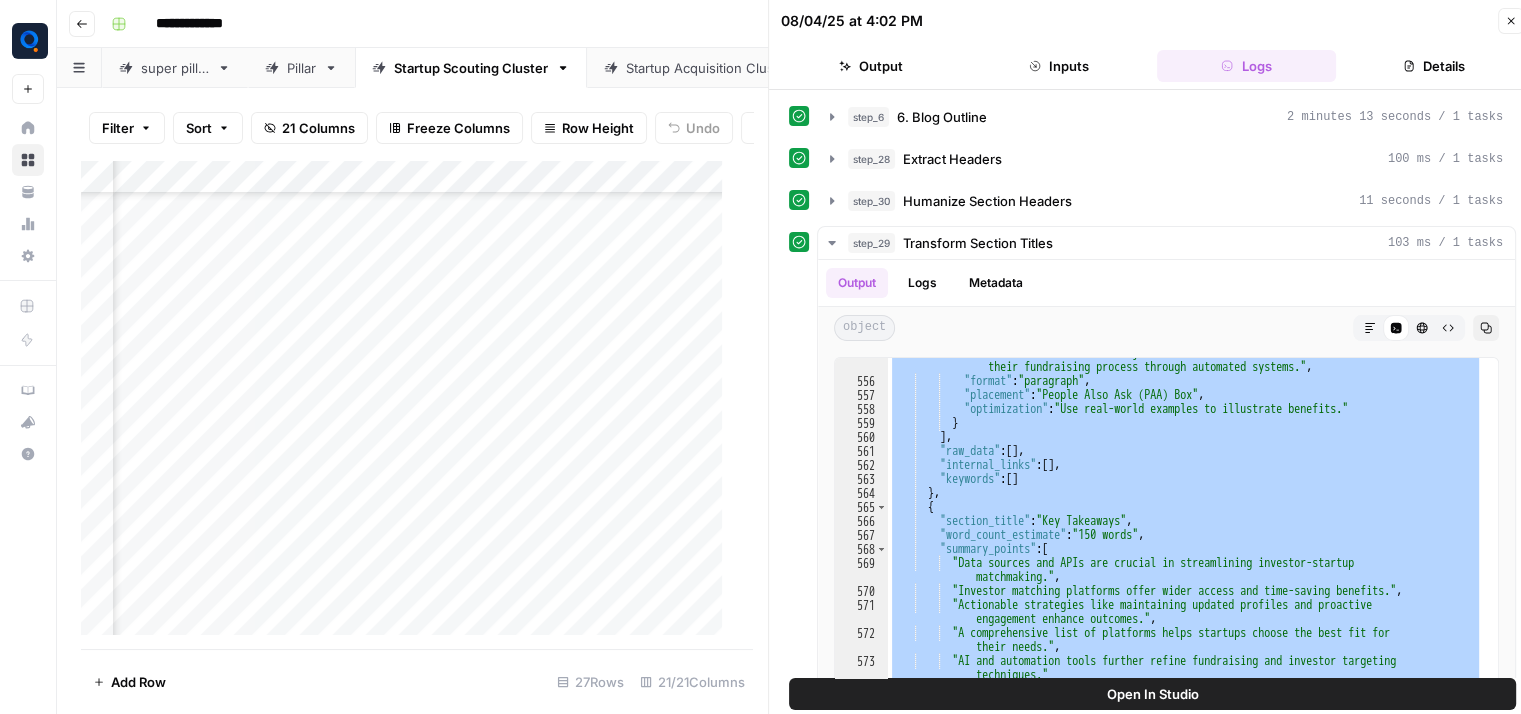 drag, startPoint x: 931, startPoint y: 395, endPoint x: 1193, endPoint y: 776, distance: 462.39053 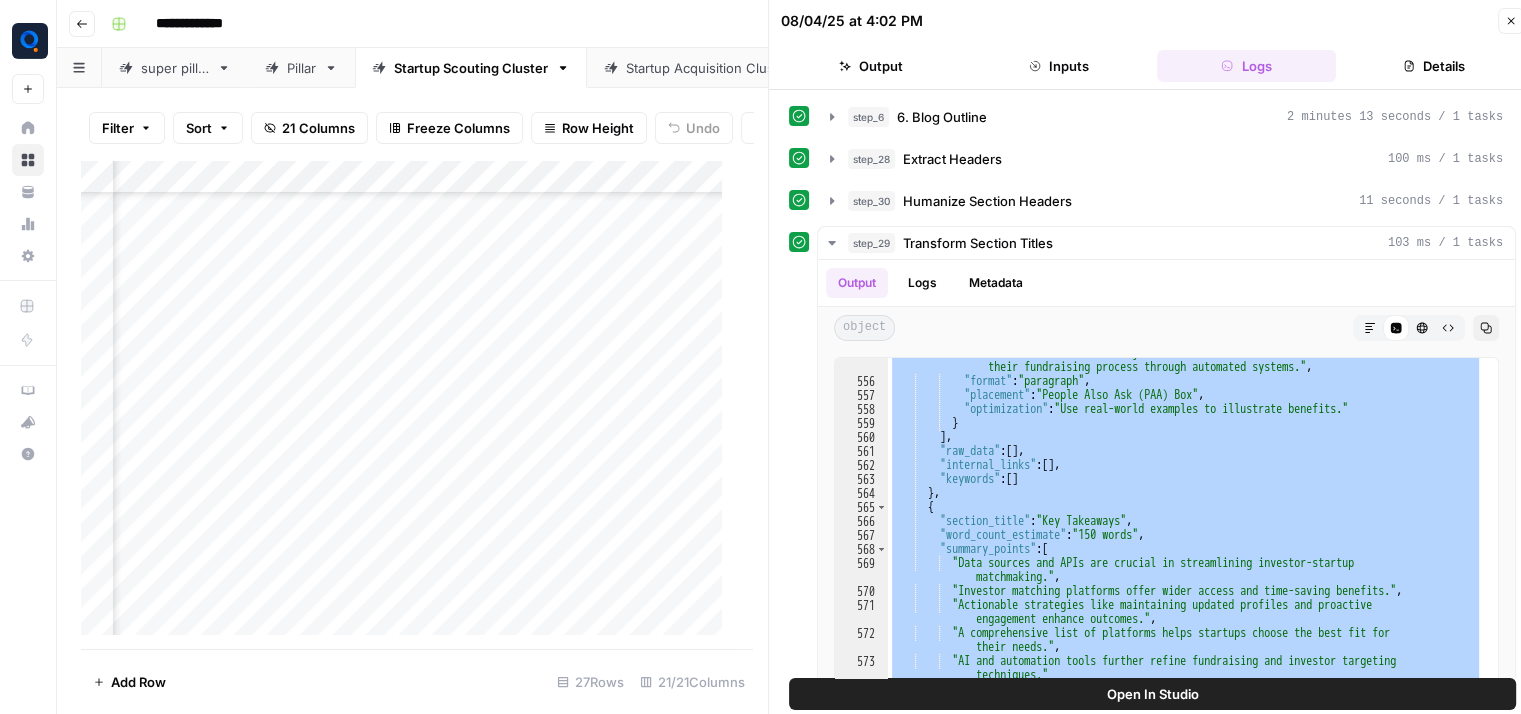 scroll, scrollTop: 508, scrollLeft: 0, axis: vertical 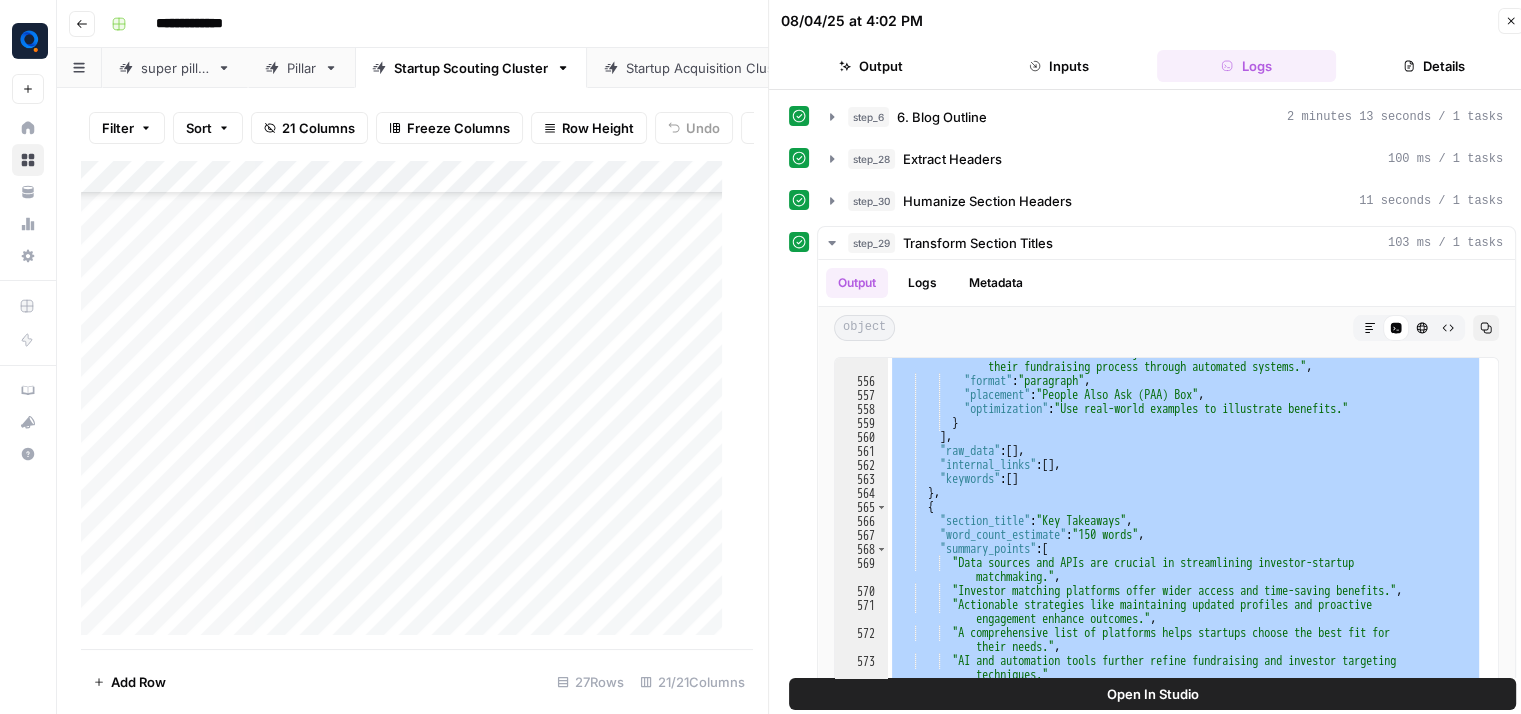 click on "Add Column" at bounding box center (409, 405) 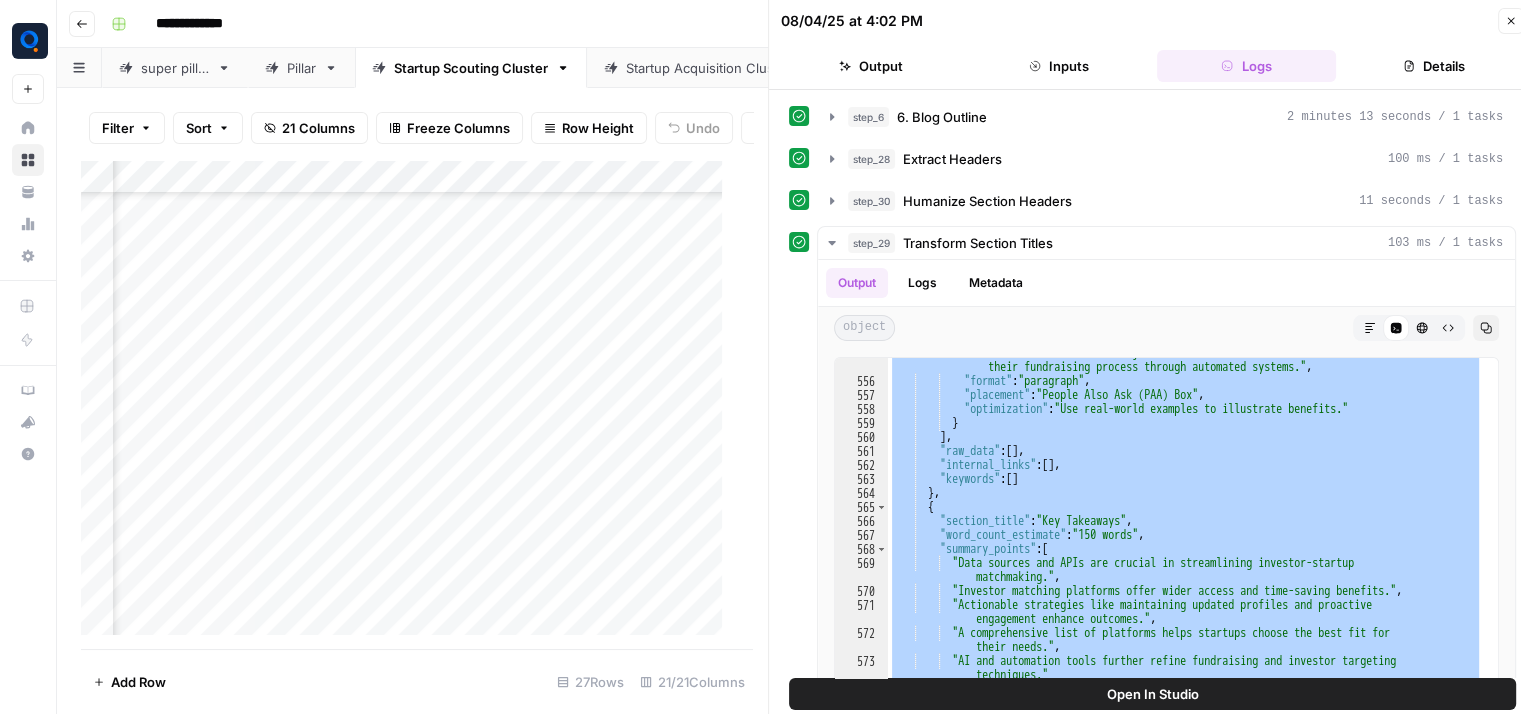 scroll, scrollTop: 508, scrollLeft: 0, axis: vertical 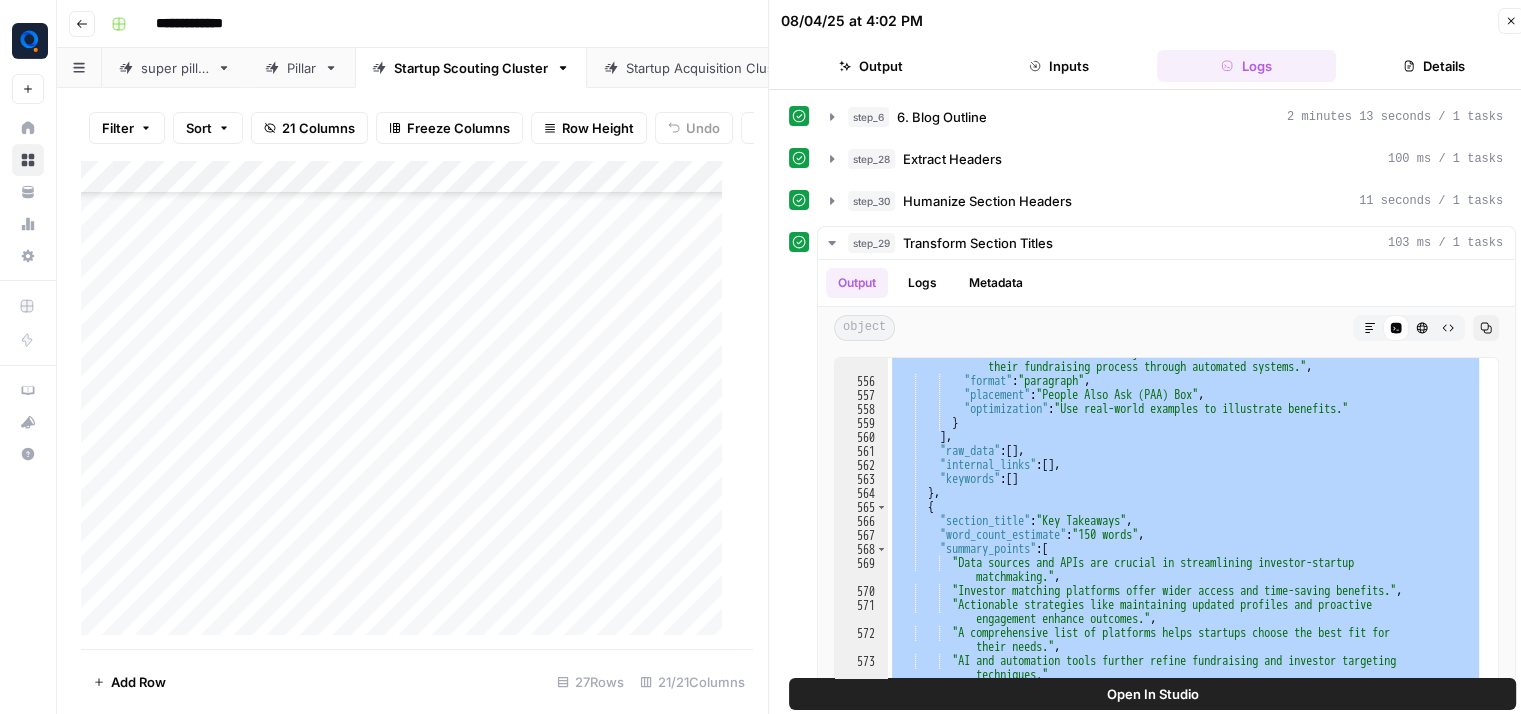 click on "Add Column" at bounding box center (409, 405) 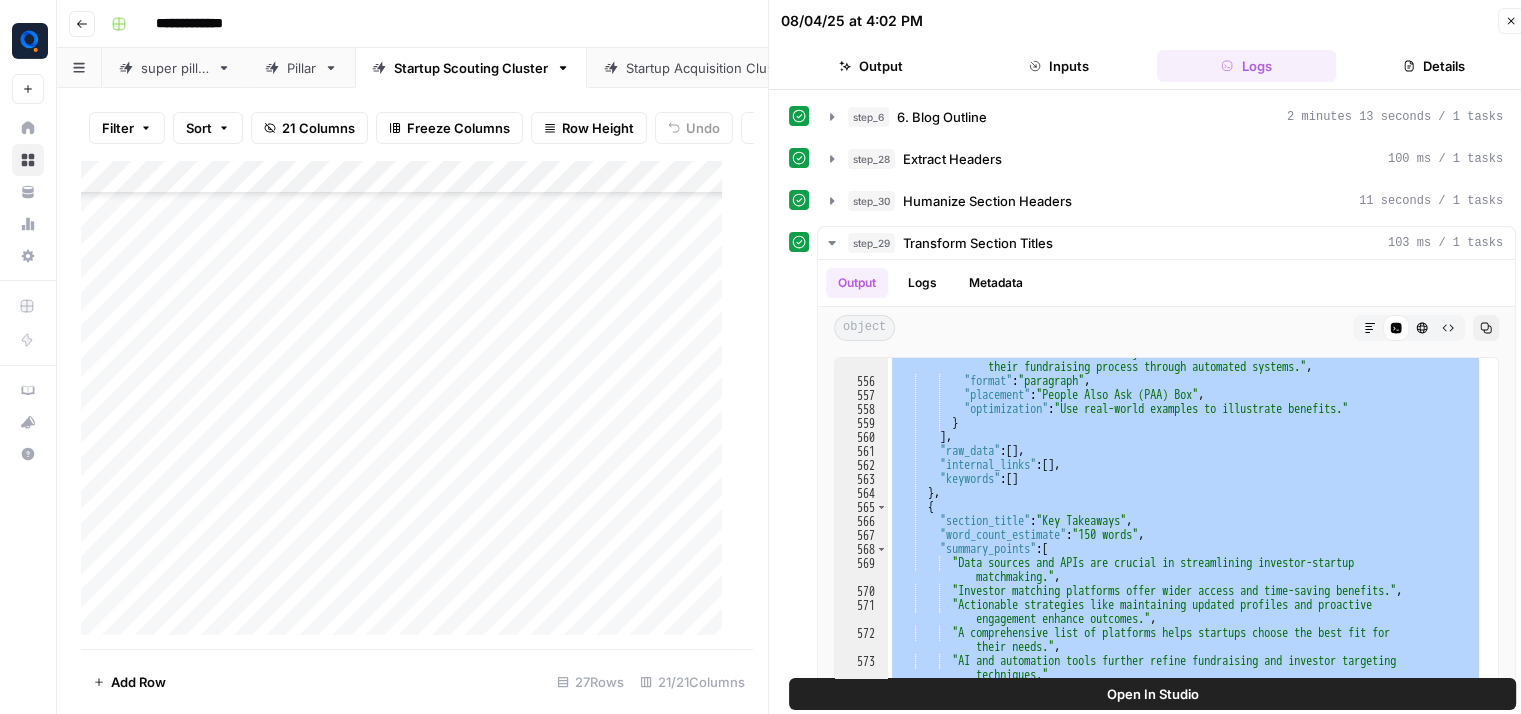 click on "Add Column" at bounding box center [409, 405] 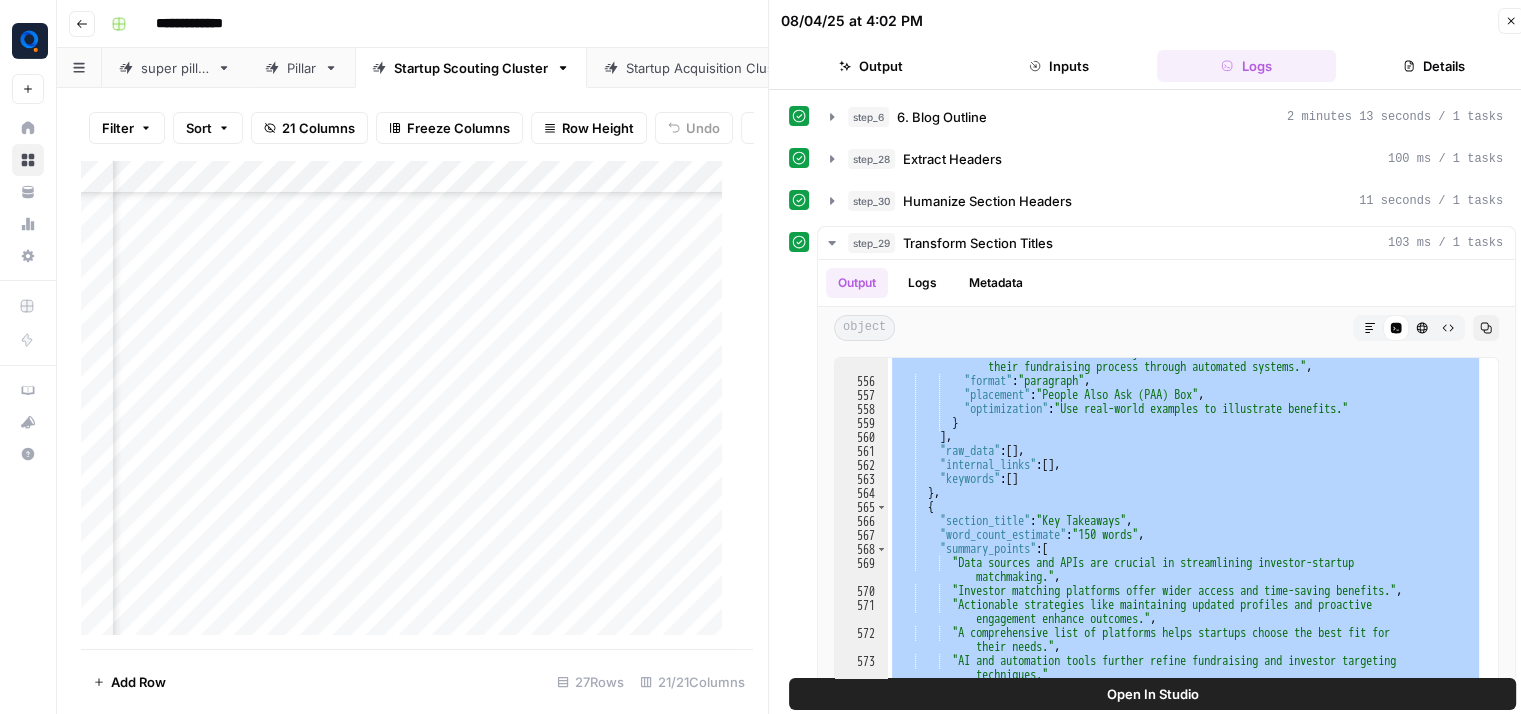 scroll, scrollTop: 508, scrollLeft: 1214, axis: both 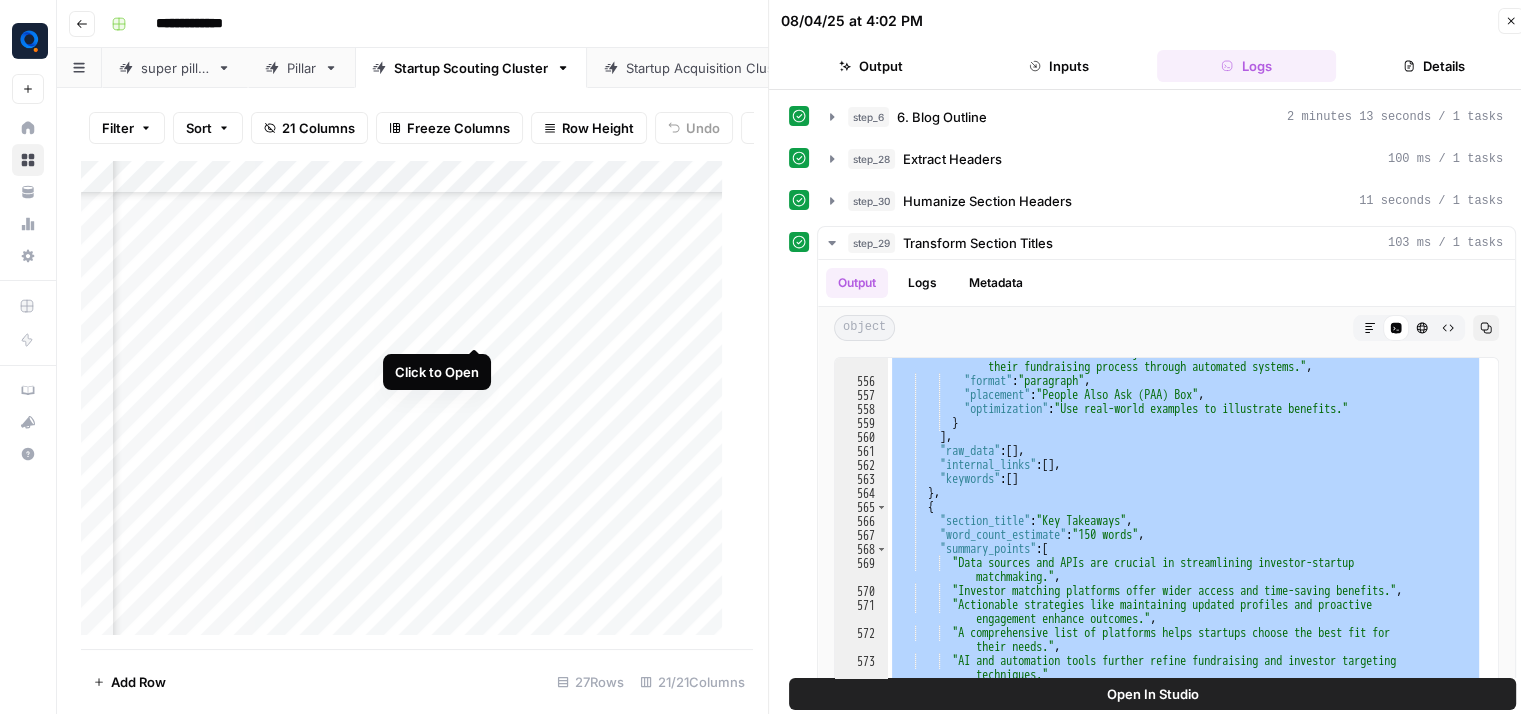 click on "Add Column" at bounding box center (409, 405) 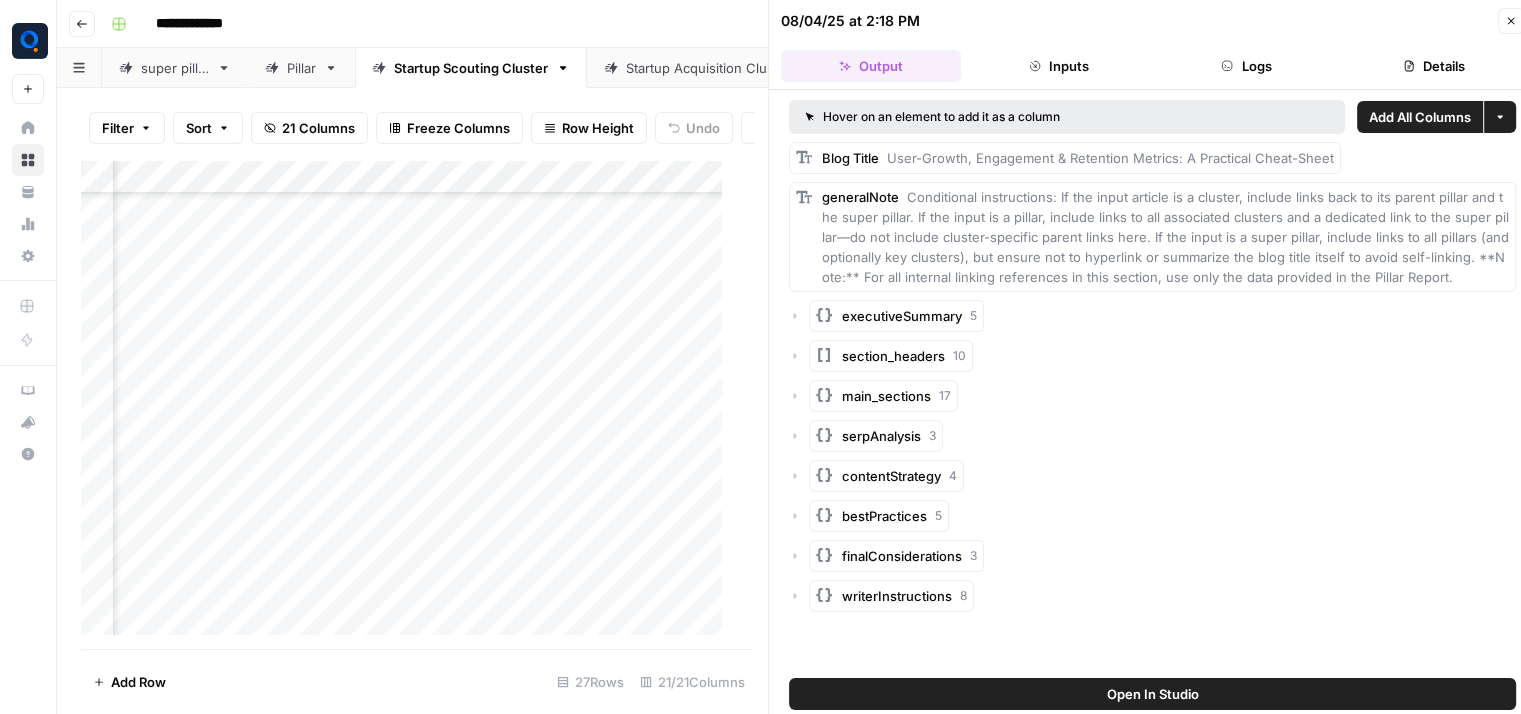 click on "Add Column" at bounding box center (409, 405) 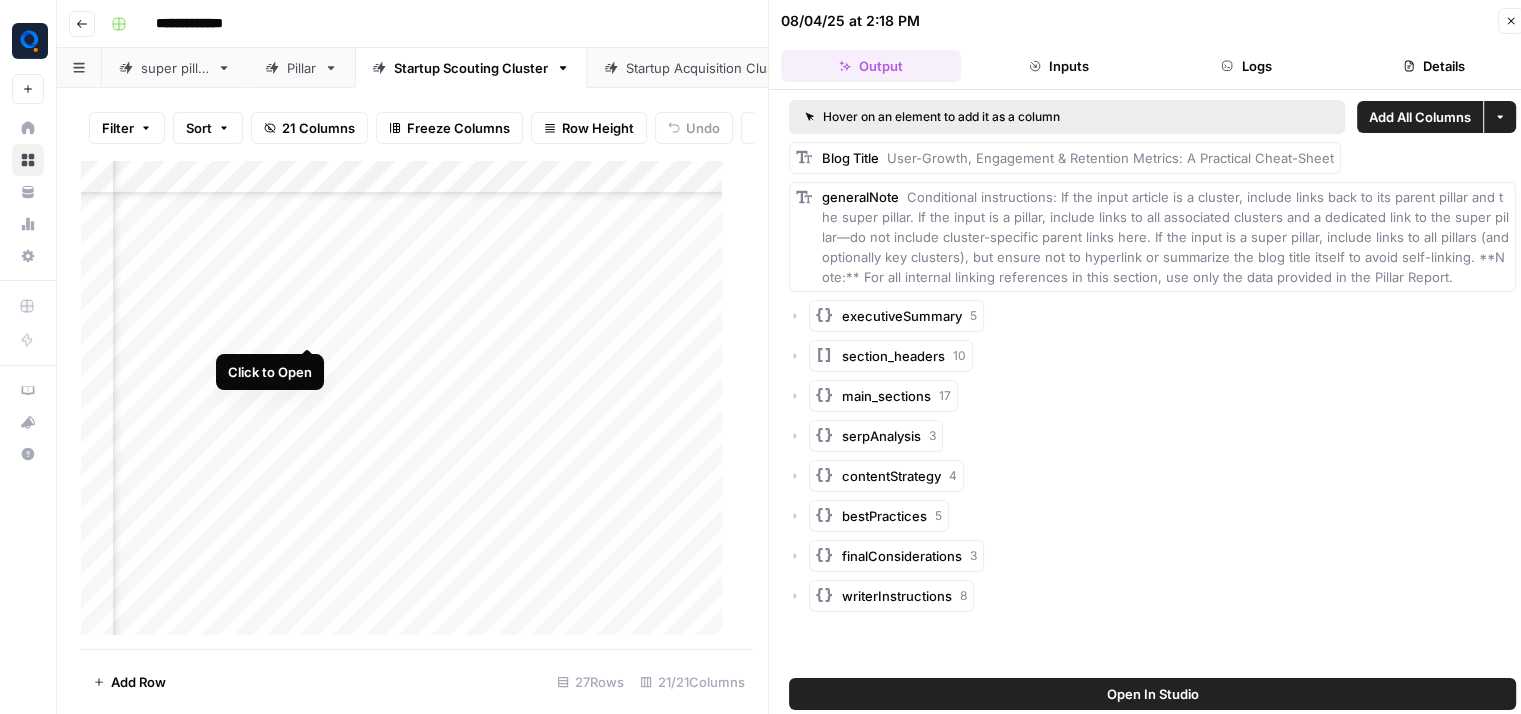 click on "Add Column" at bounding box center [409, 405] 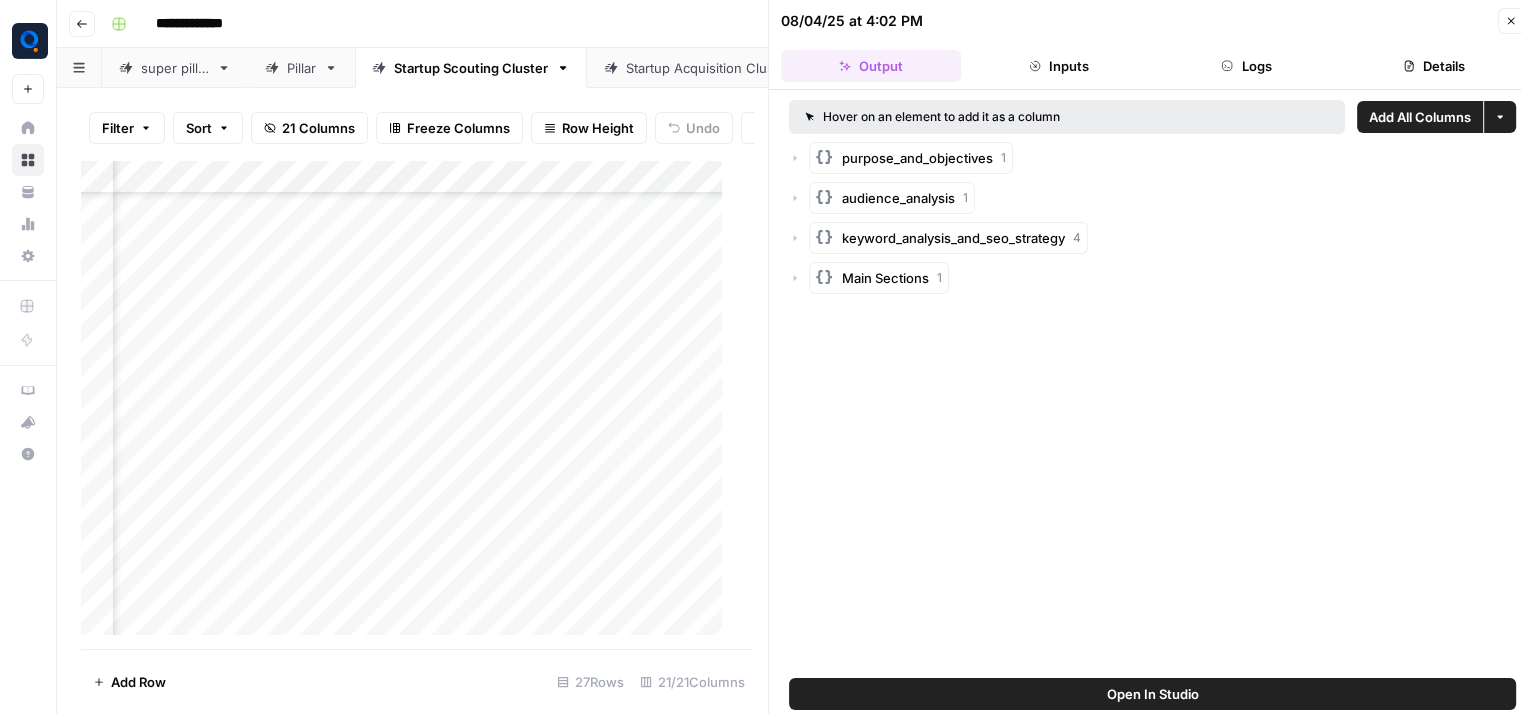 click on "Logs" at bounding box center [1247, 66] 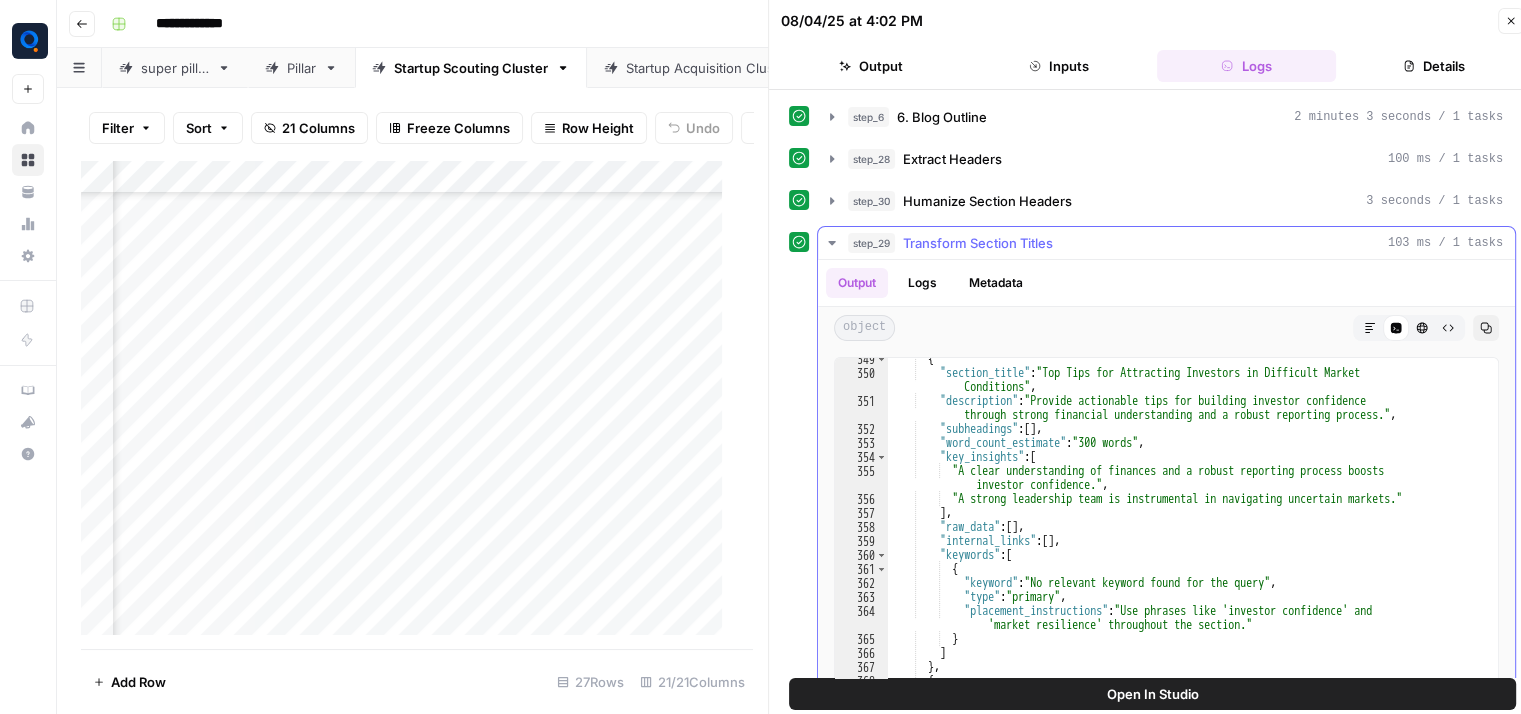 scroll, scrollTop: 8580, scrollLeft: 0, axis: vertical 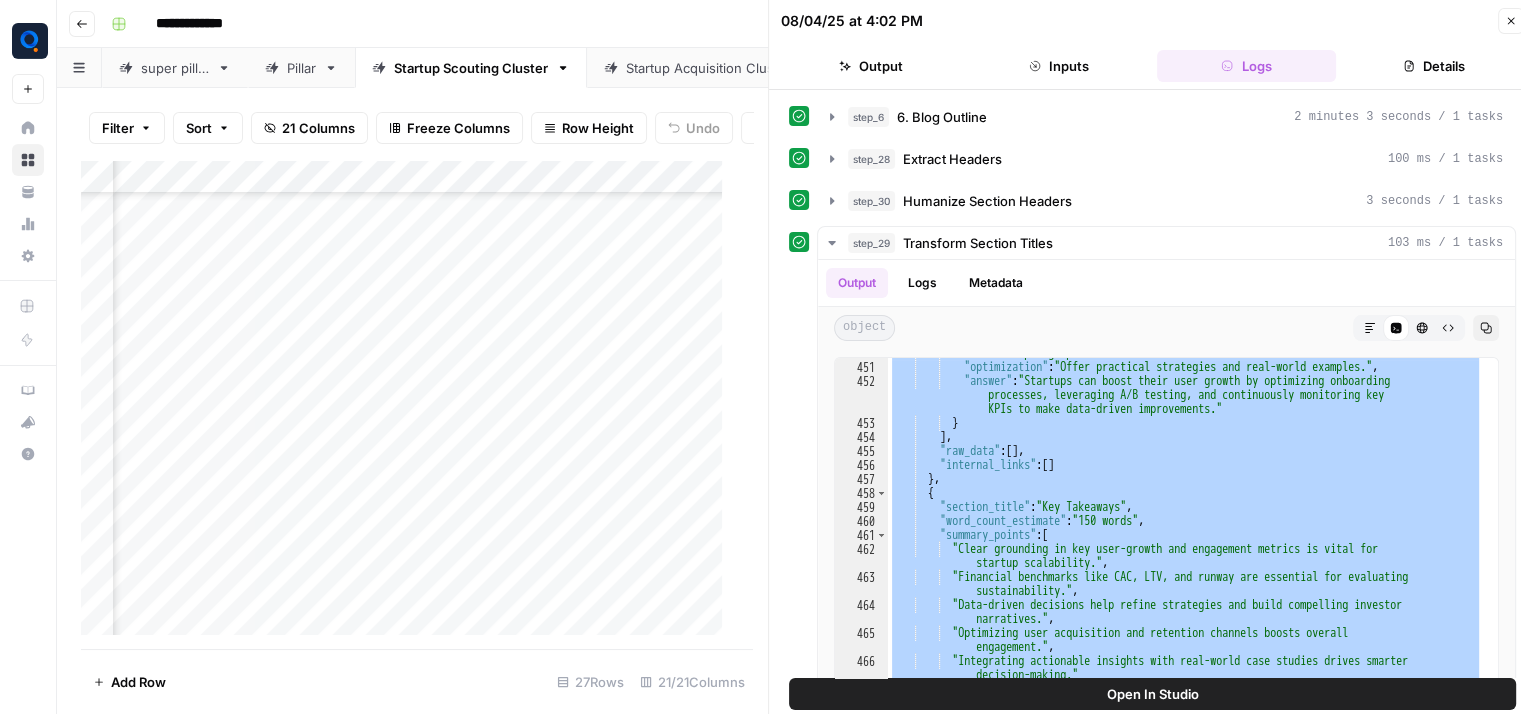 drag, startPoint x: 923, startPoint y: 476, endPoint x: 1045, endPoint y: 776, distance: 323.858 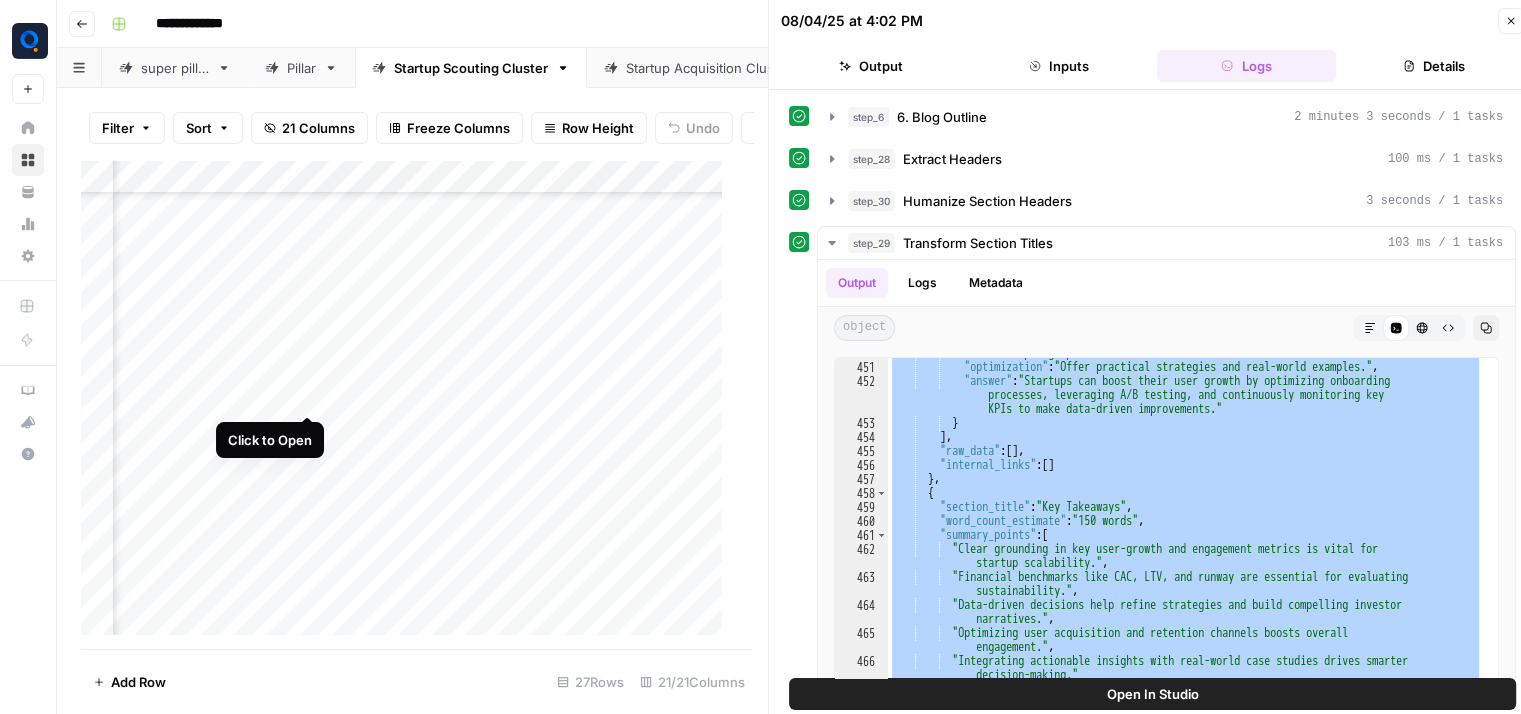 click on "Add Column" at bounding box center [409, 405] 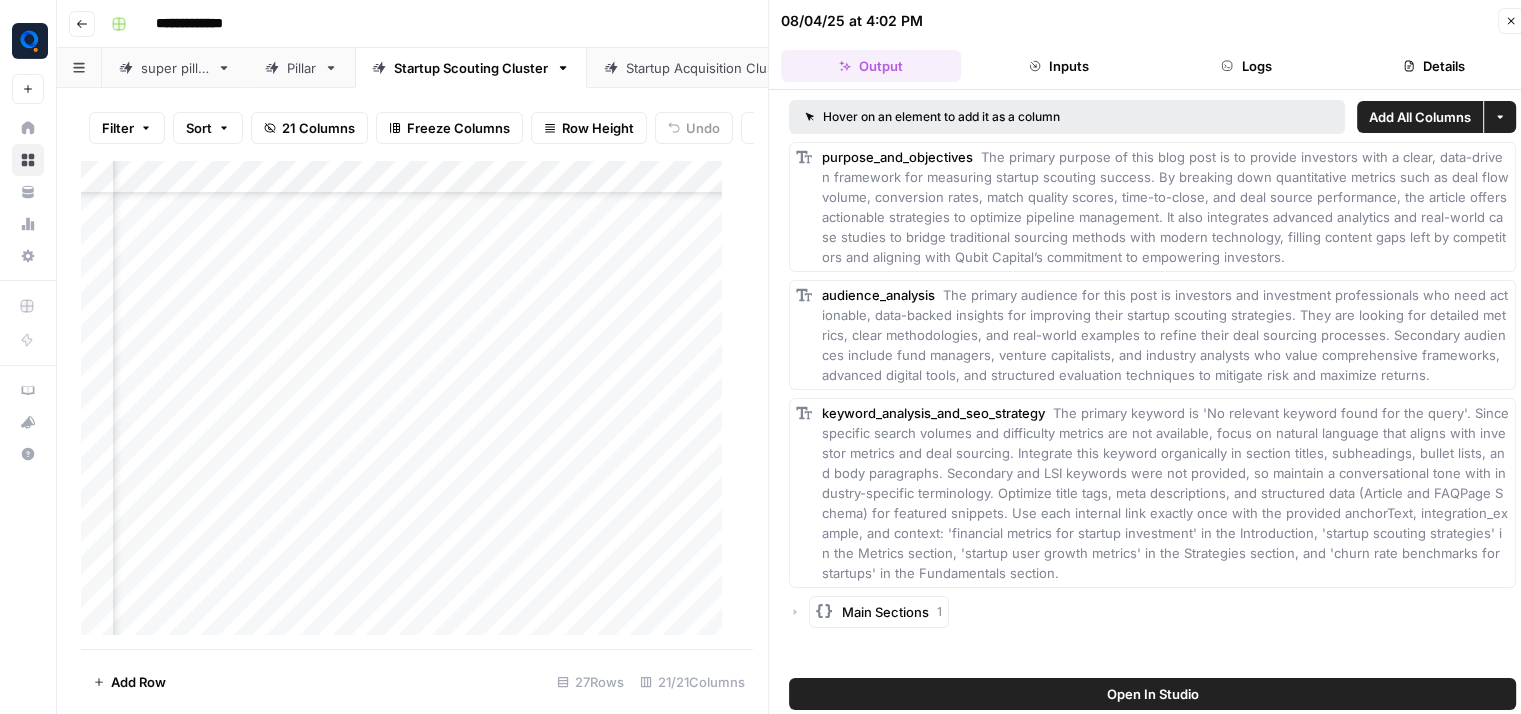 click on "Logs" at bounding box center (1247, 66) 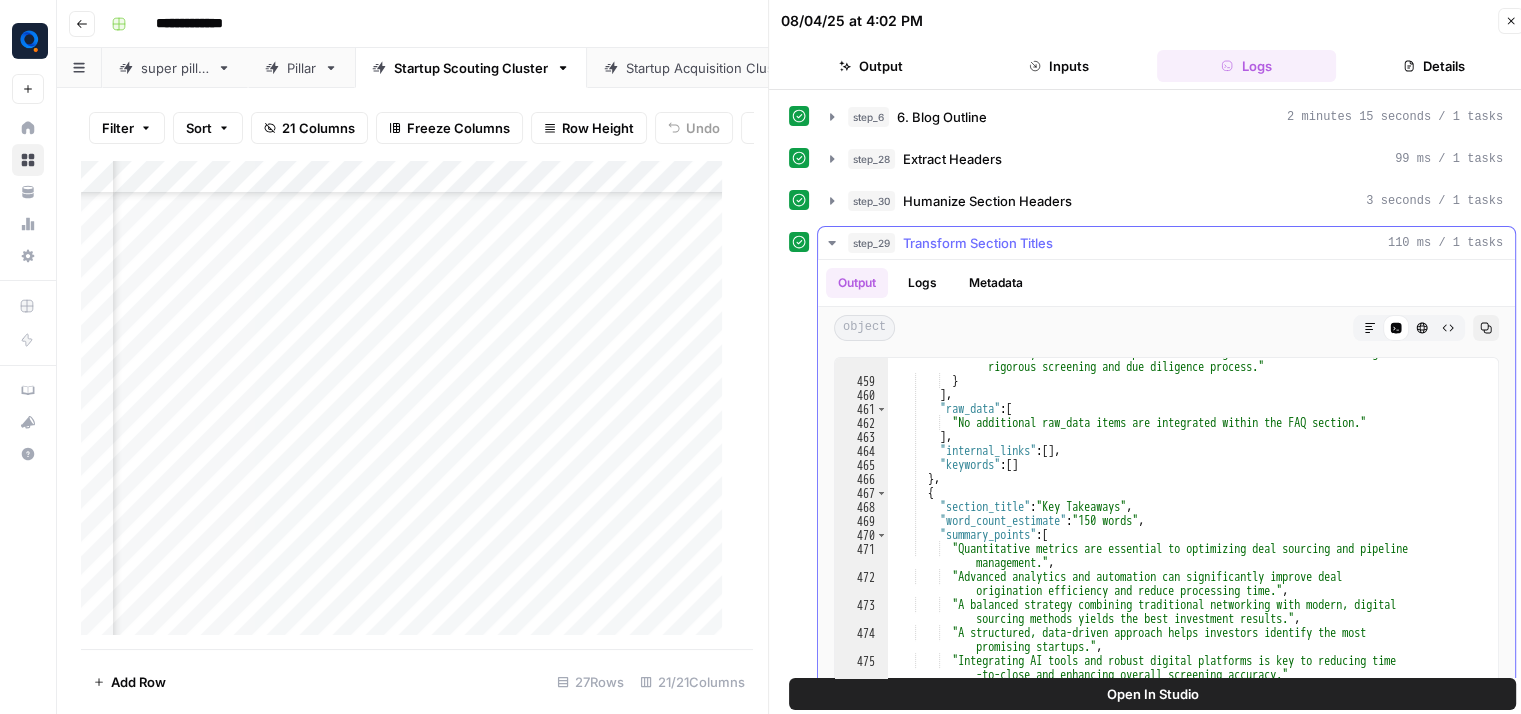 scroll, scrollTop: 8565, scrollLeft: 0, axis: vertical 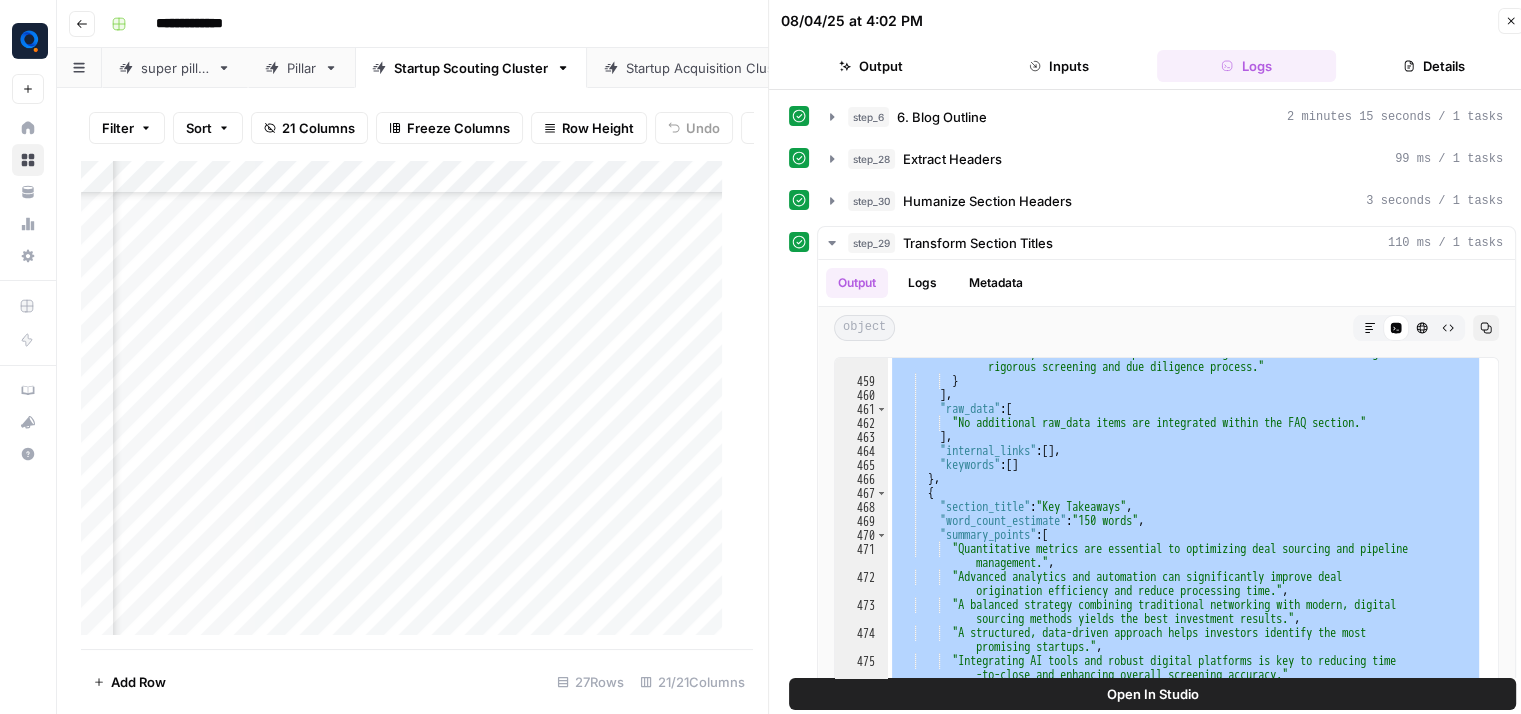 drag, startPoint x: 926, startPoint y: 449, endPoint x: 1058, endPoint y: 776, distance: 352.6372 